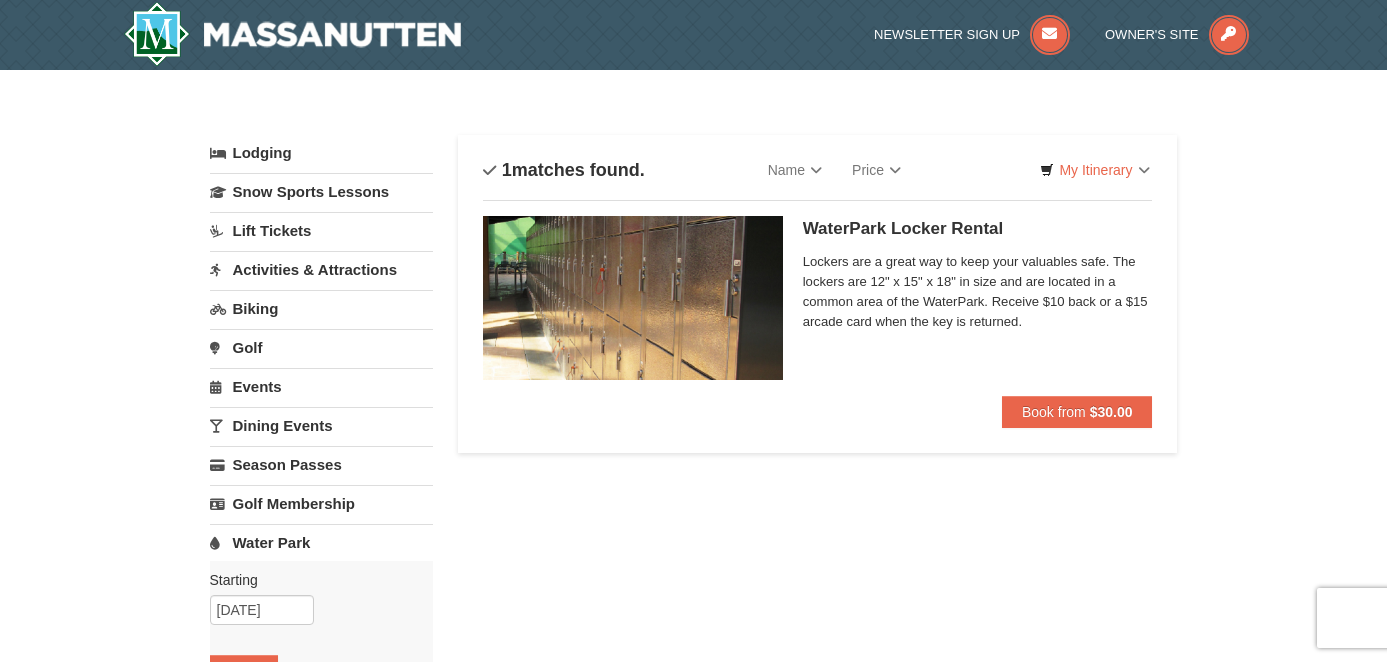 scroll, scrollTop: 0, scrollLeft: 0, axis: both 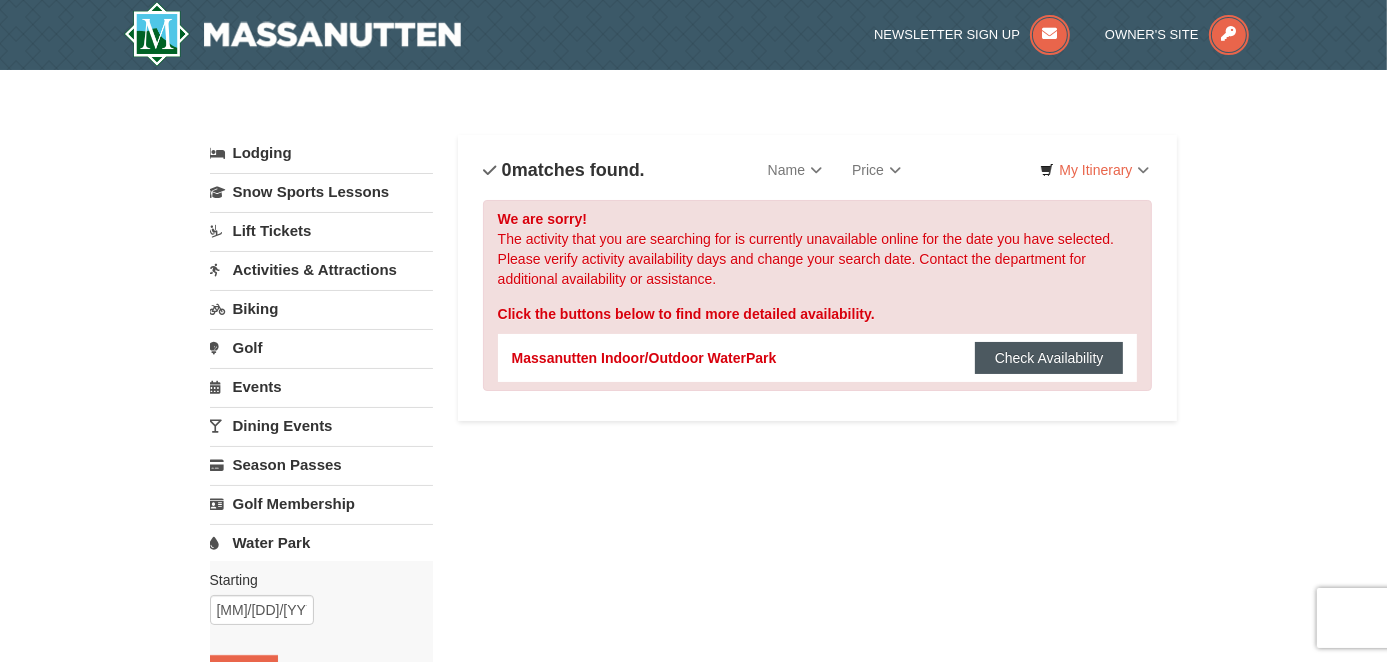 click on "Check Availability" at bounding box center [1049, 358] 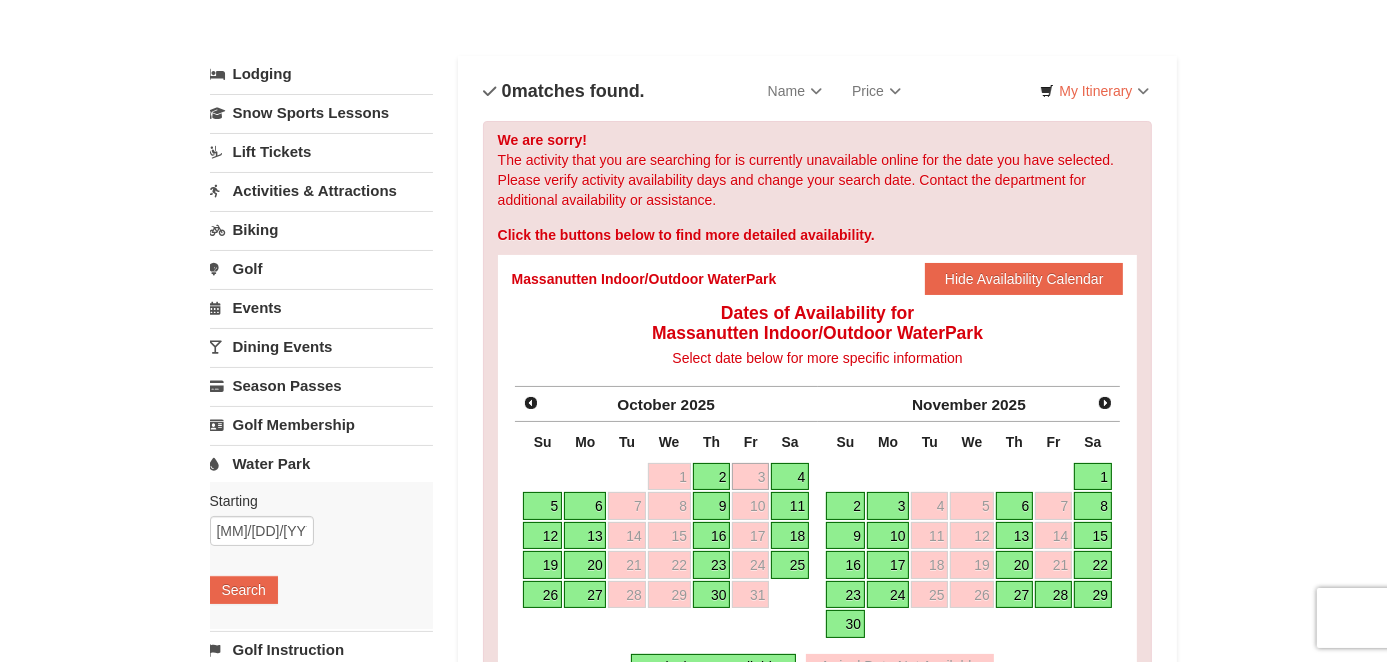 scroll, scrollTop: 200, scrollLeft: 0, axis: vertical 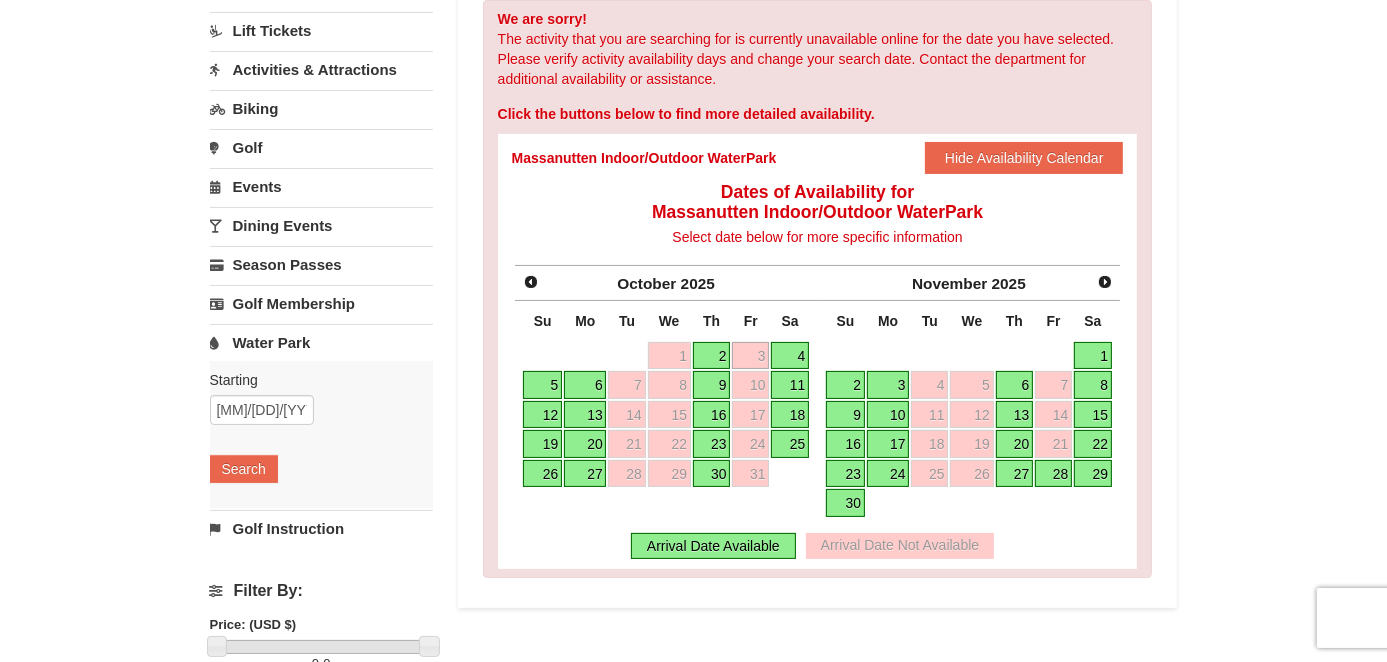 click on "4" at bounding box center [790, 356] 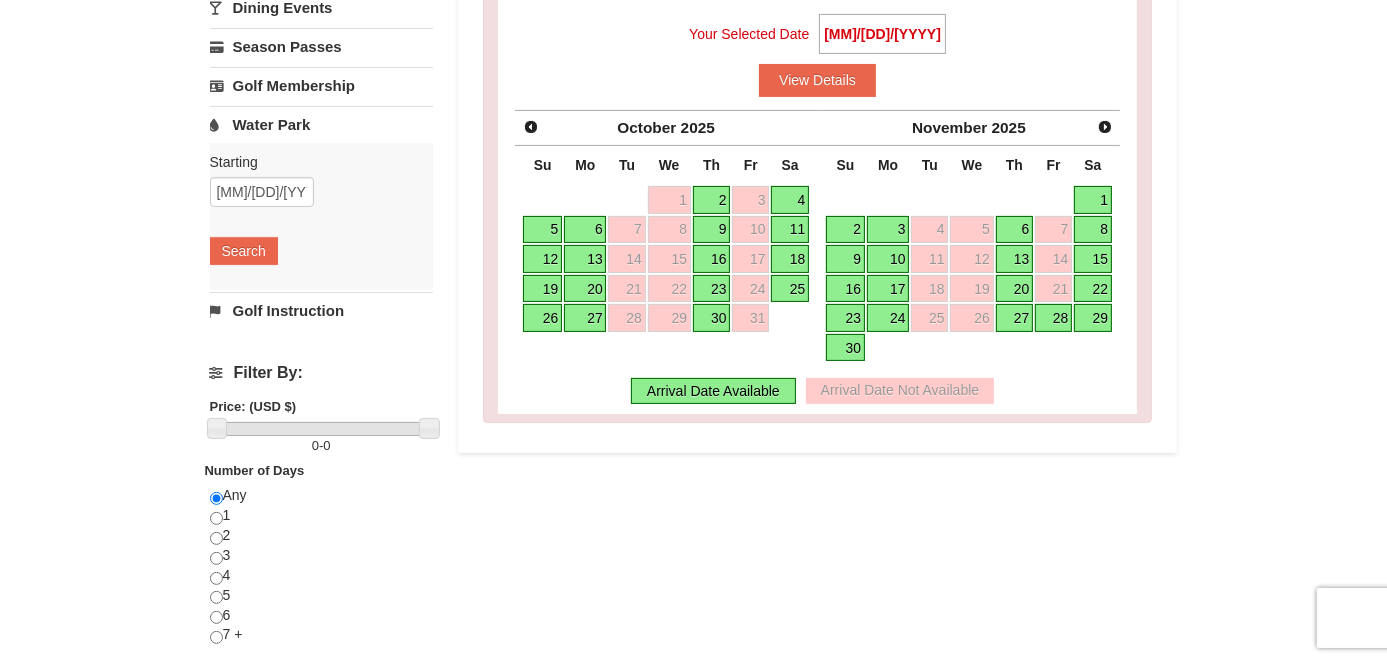 scroll, scrollTop: 300, scrollLeft: 0, axis: vertical 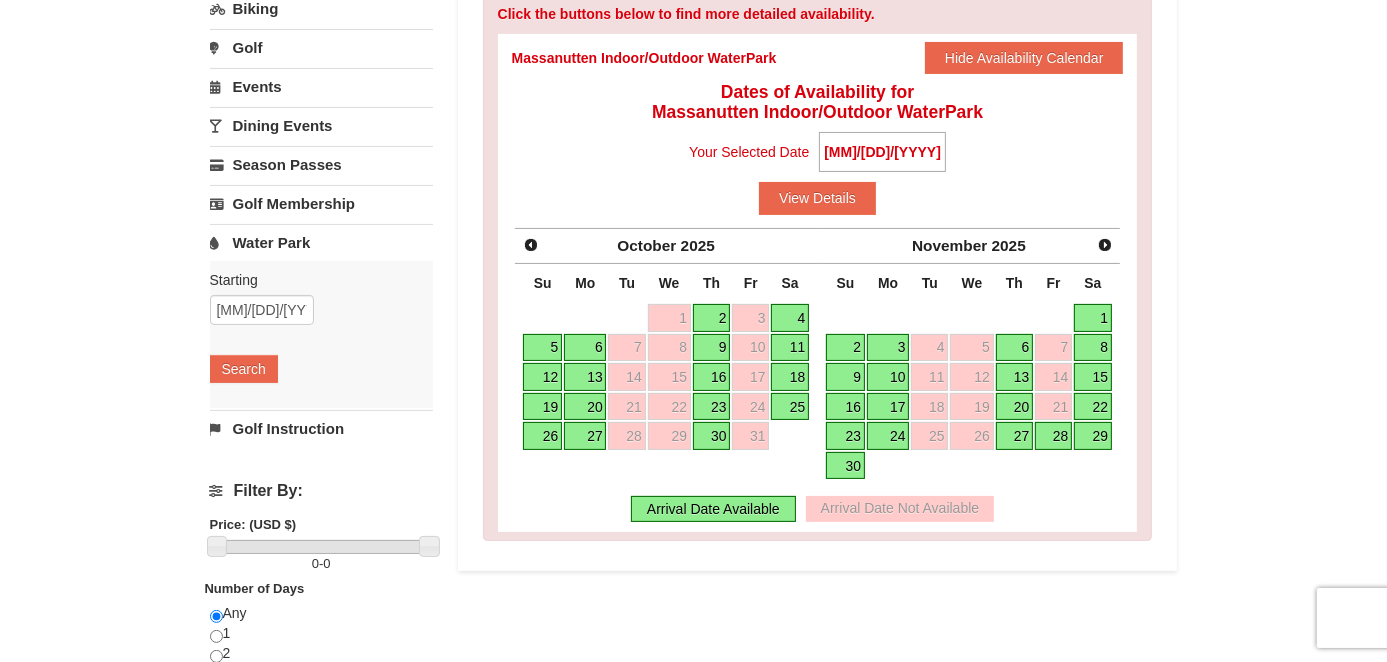 click on "Arrival Date Available" at bounding box center [713, 509] 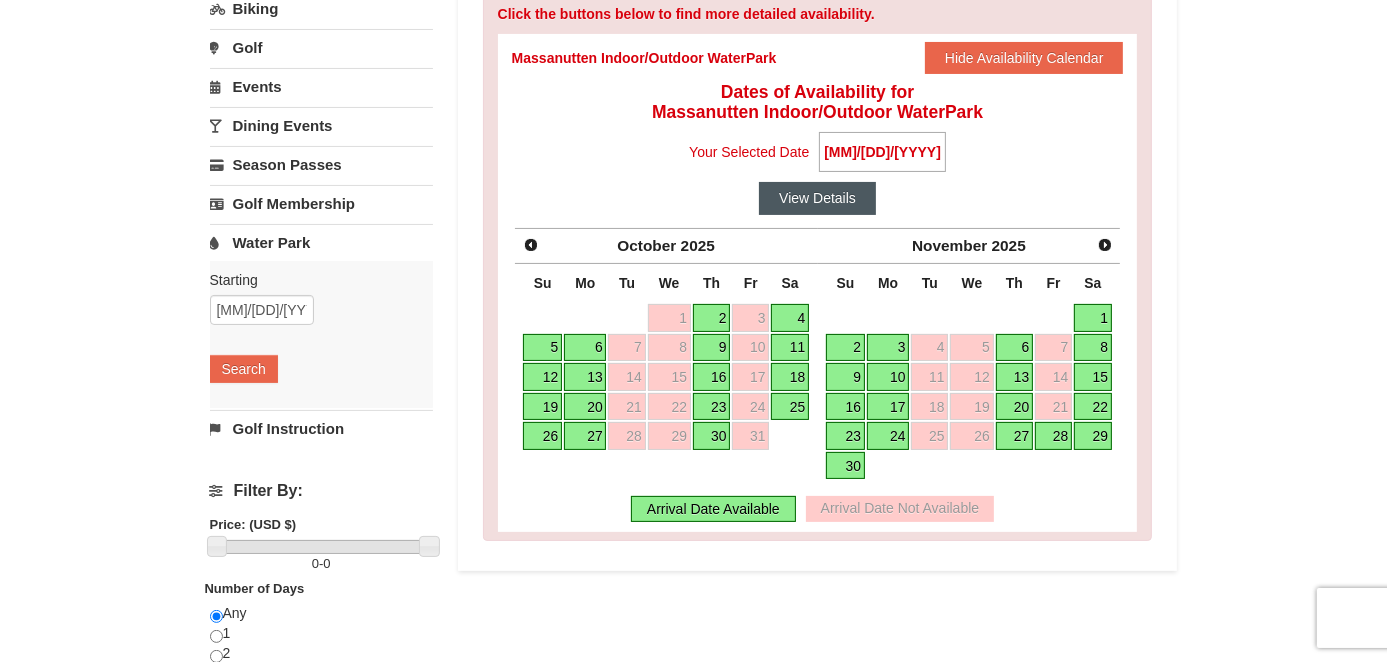 click on "View Details" at bounding box center (817, 198) 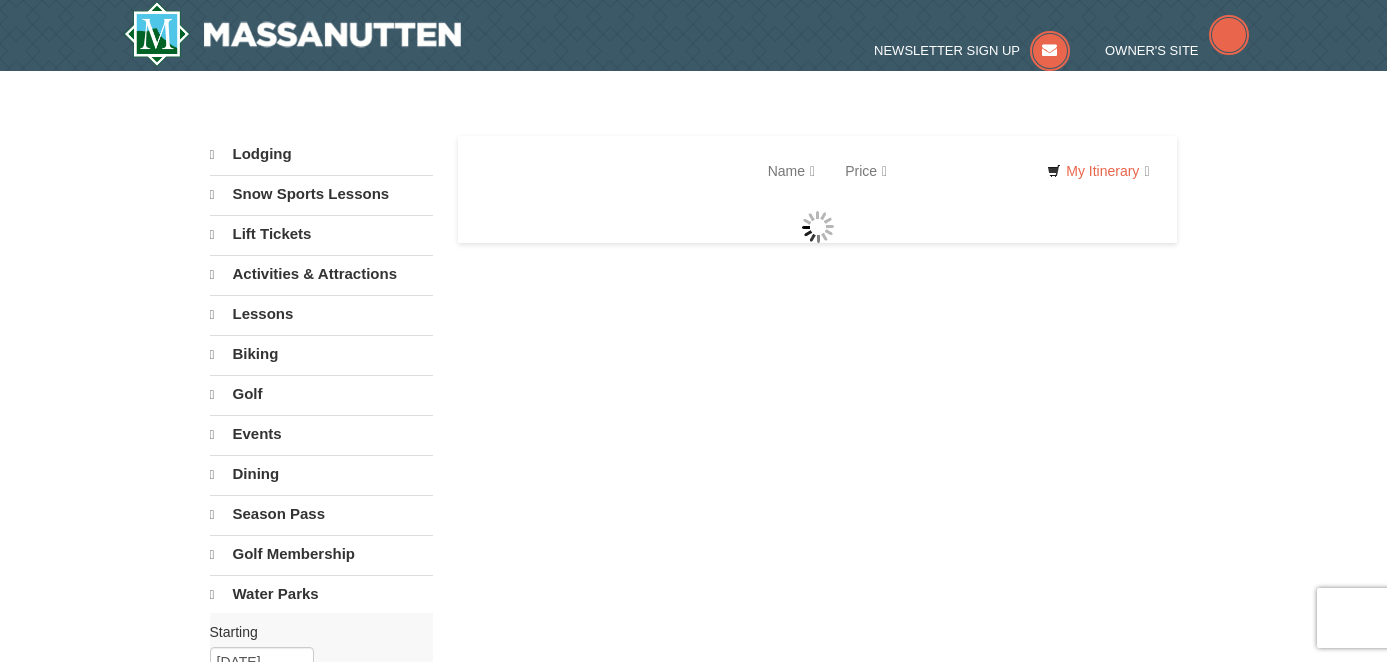 scroll, scrollTop: 0, scrollLeft: 0, axis: both 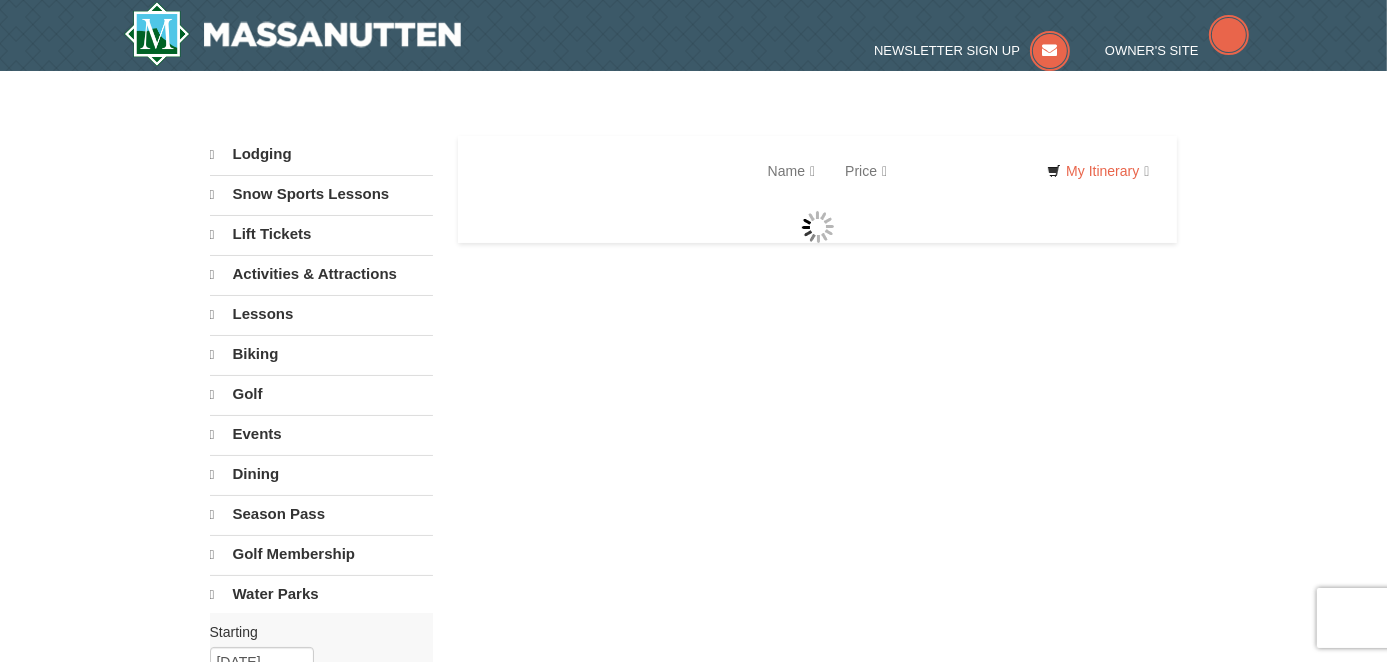 select on "8" 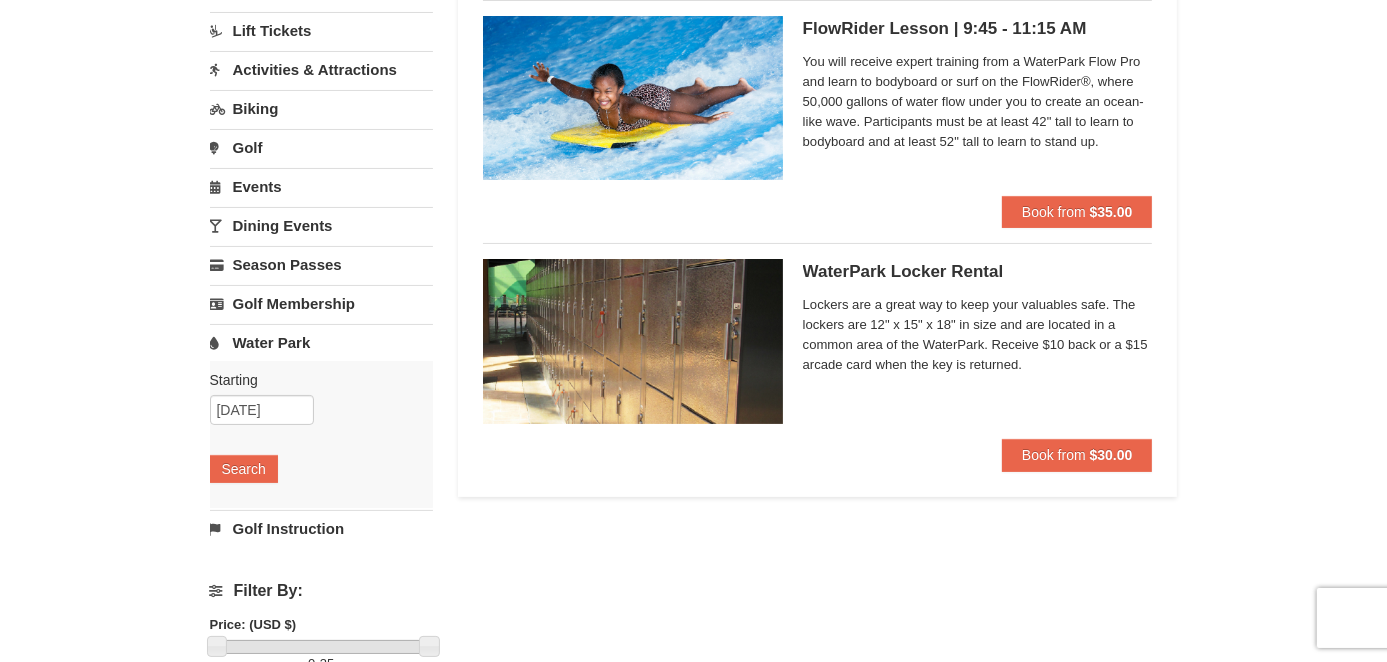 scroll, scrollTop: 0, scrollLeft: 0, axis: both 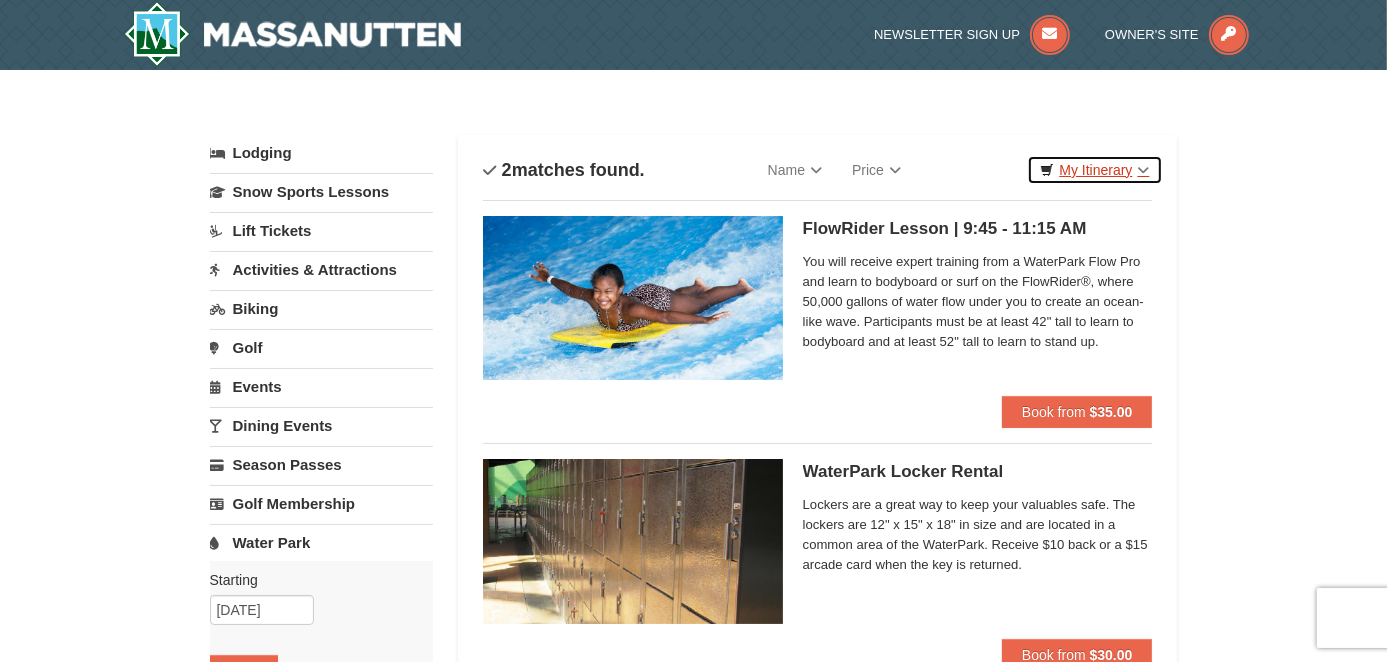click on "My Itinerary" at bounding box center (1094, 170) 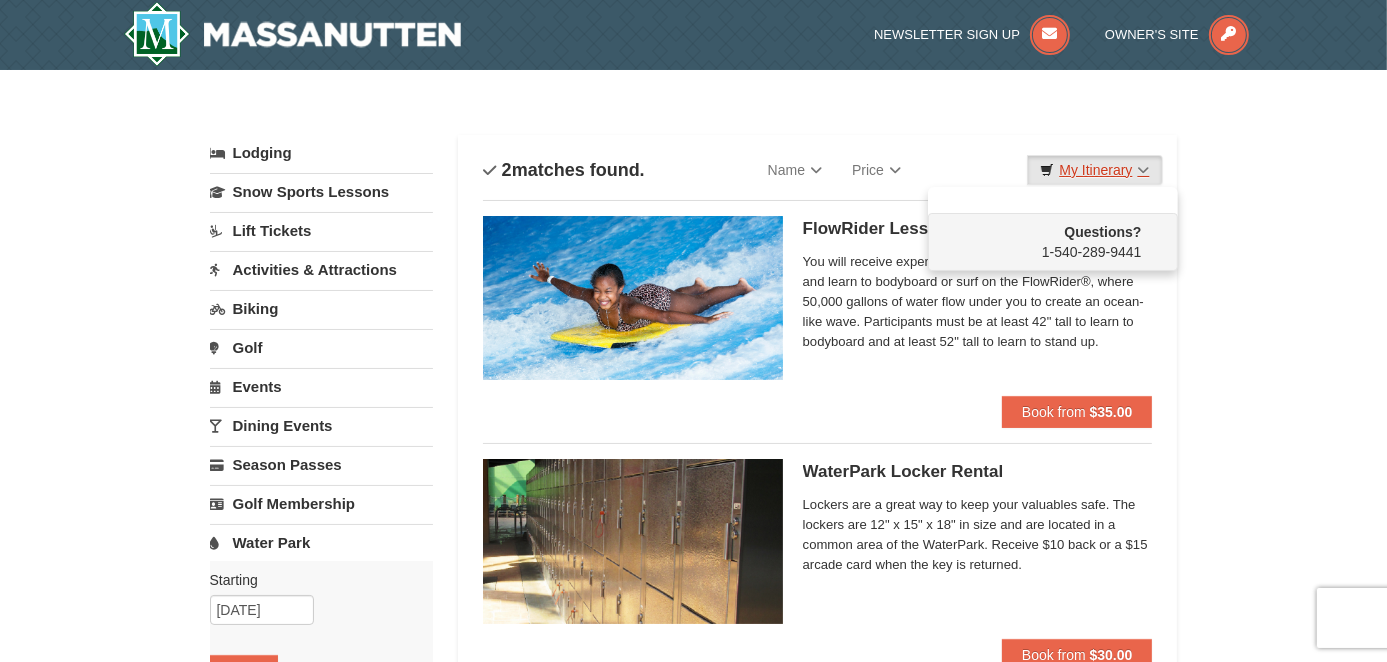 click on "My Itinerary" at bounding box center [1094, 170] 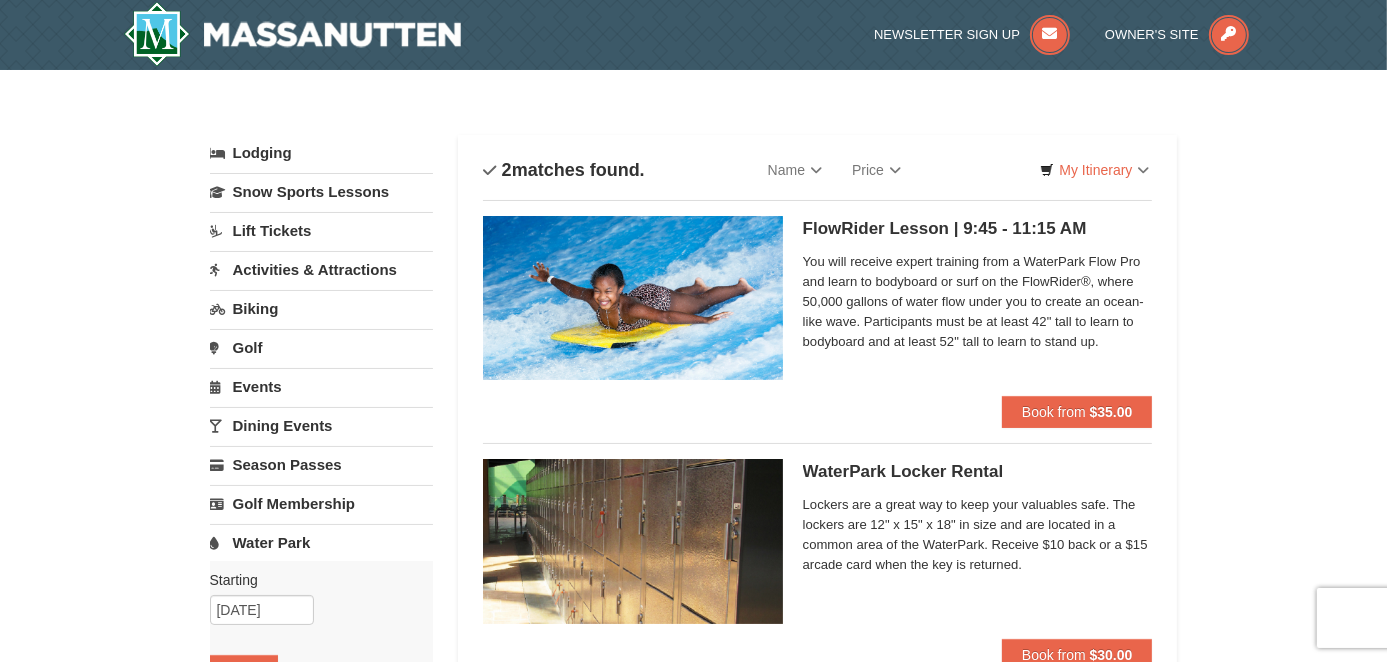 click on "Activities & Attractions" at bounding box center (321, 269) 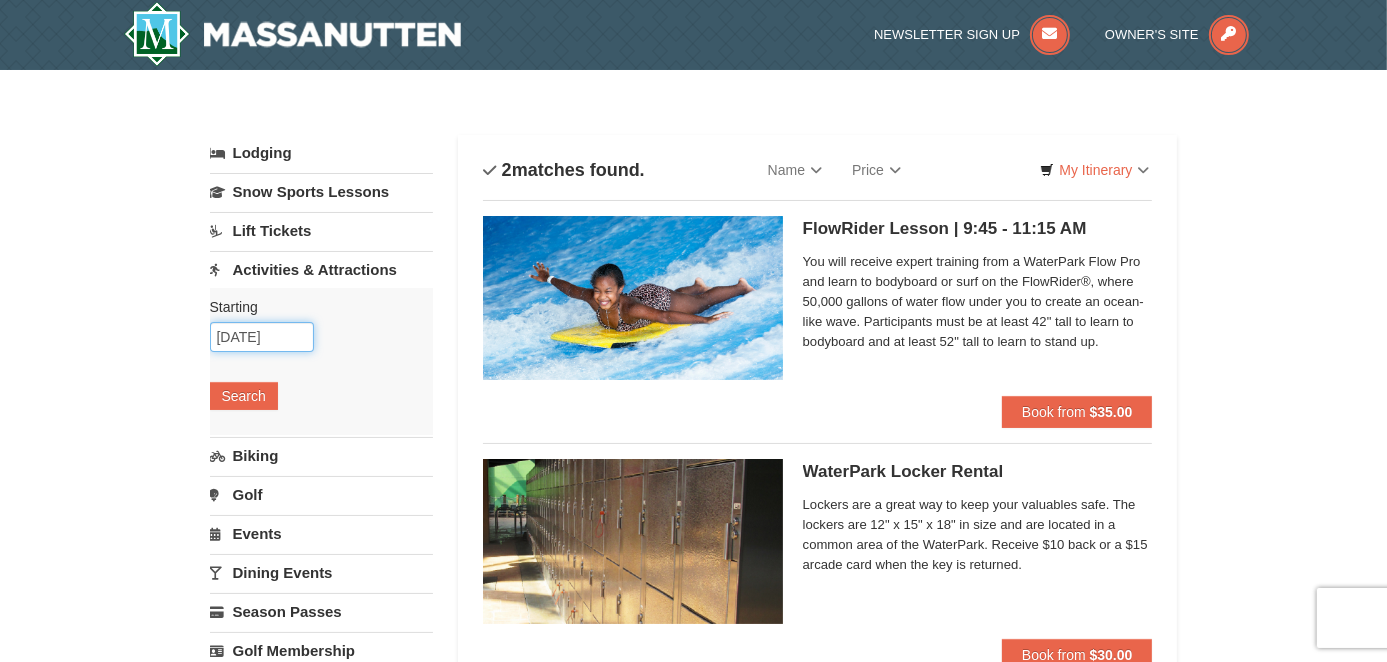 click on "10/04/2025" at bounding box center [262, 337] 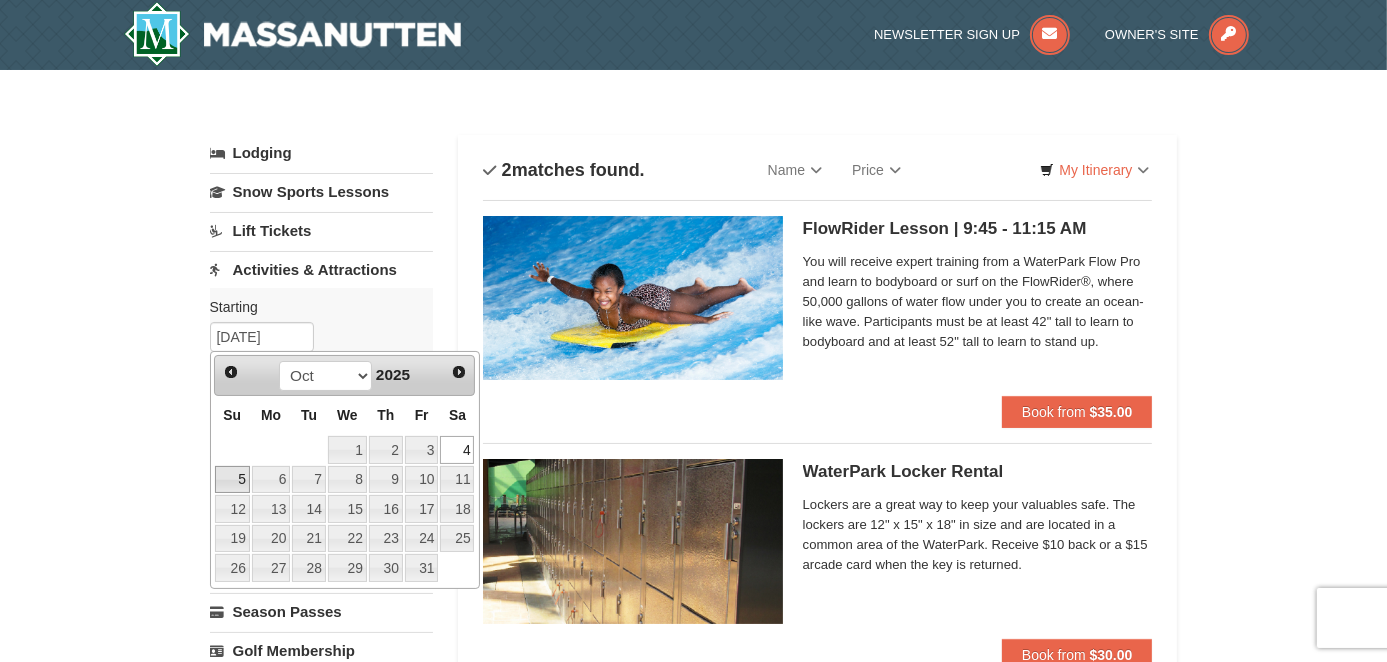 click on "5" at bounding box center (232, 480) 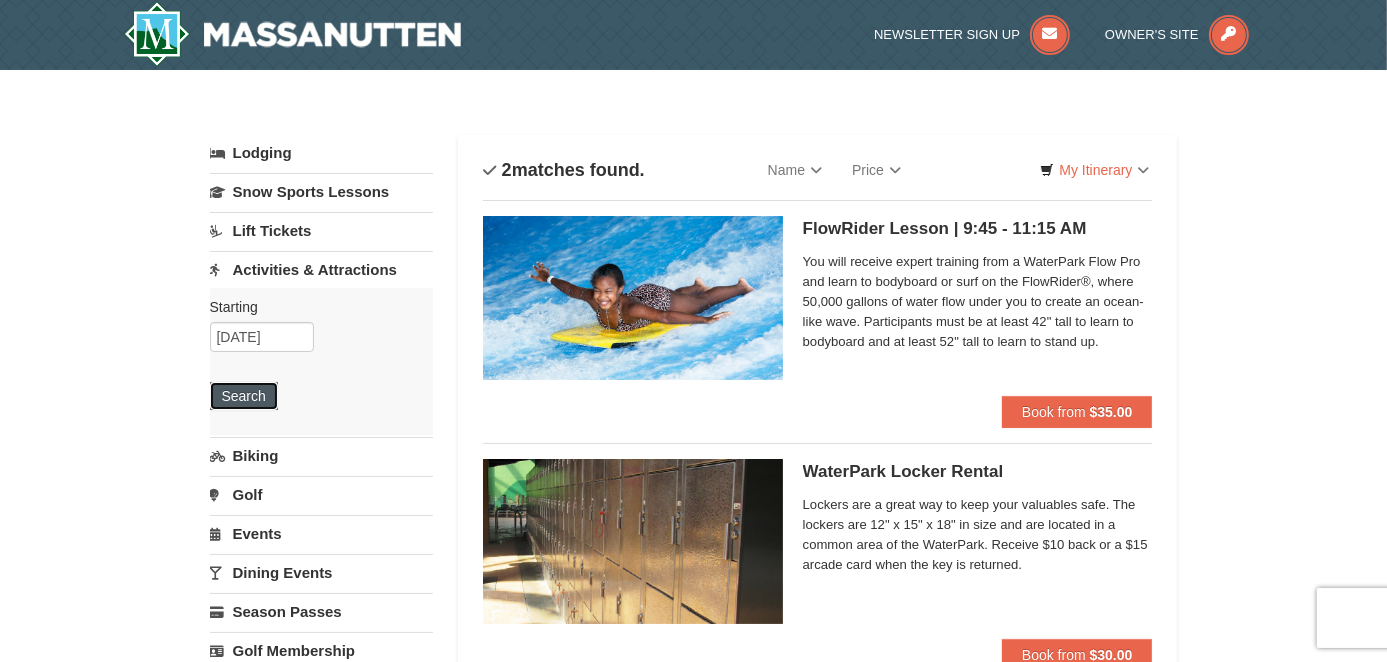 click on "Search" at bounding box center (244, 396) 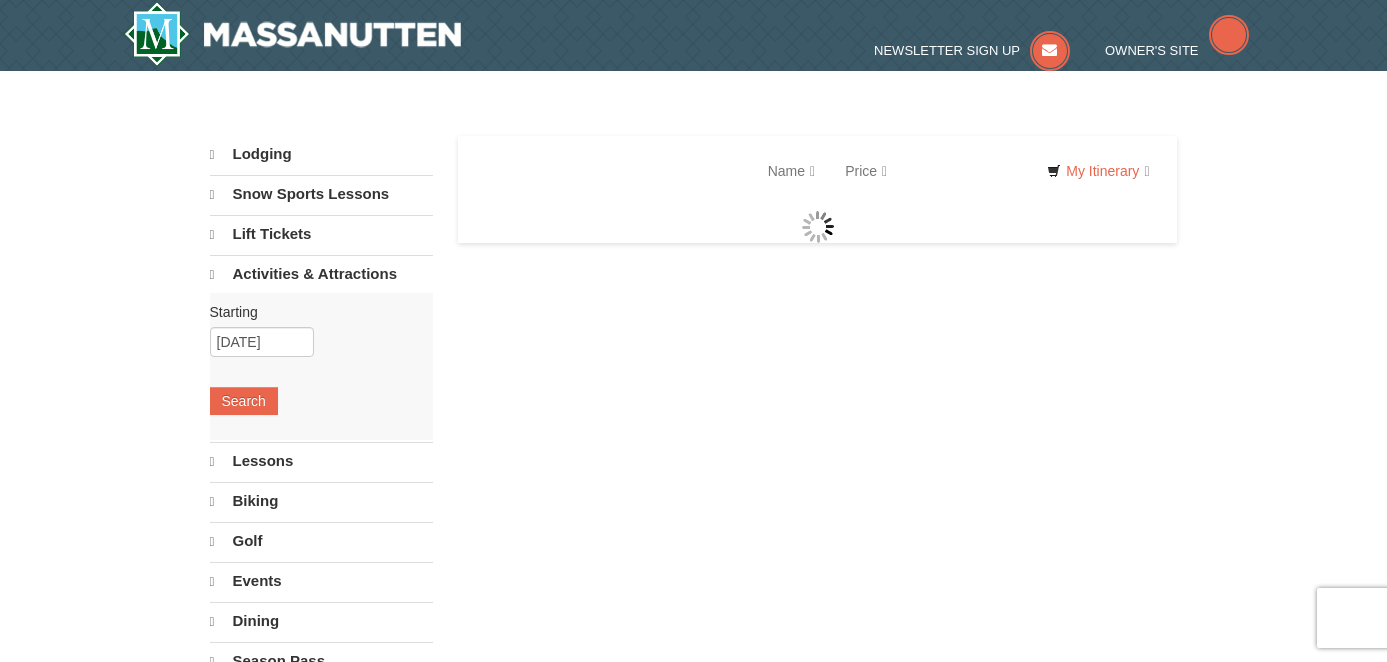 scroll, scrollTop: 0, scrollLeft: 0, axis: both 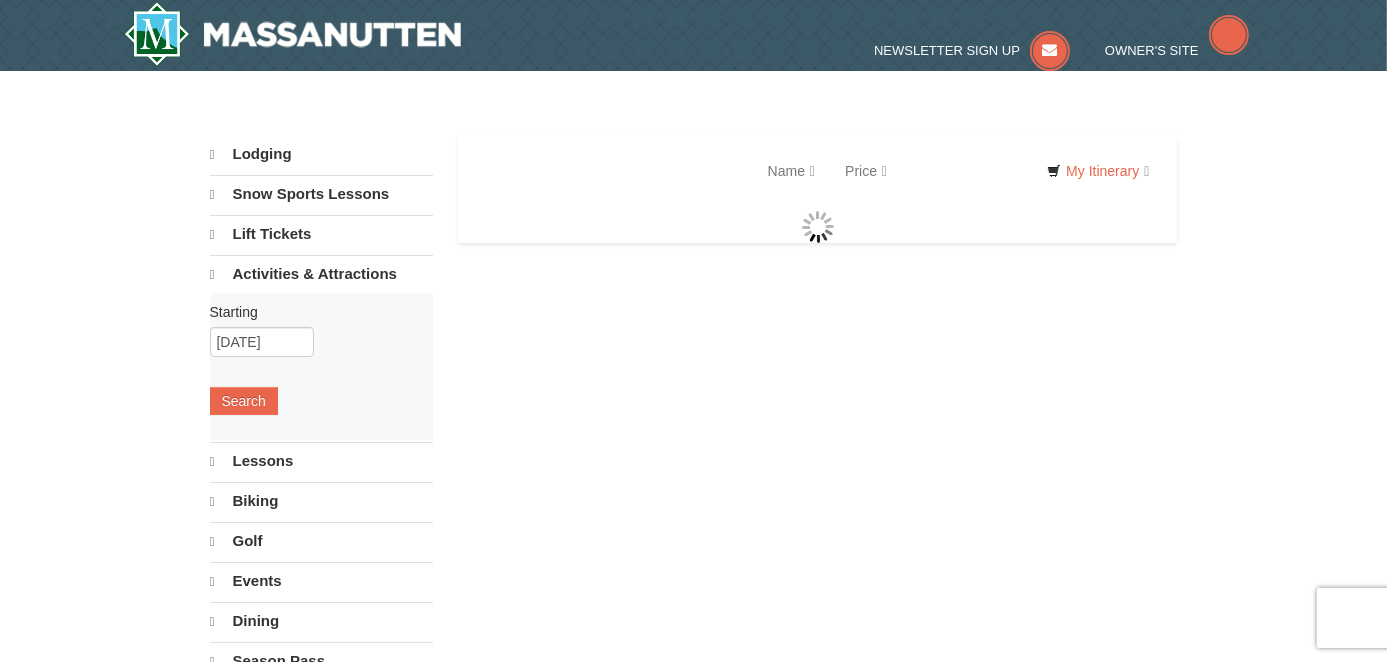 select on "8" 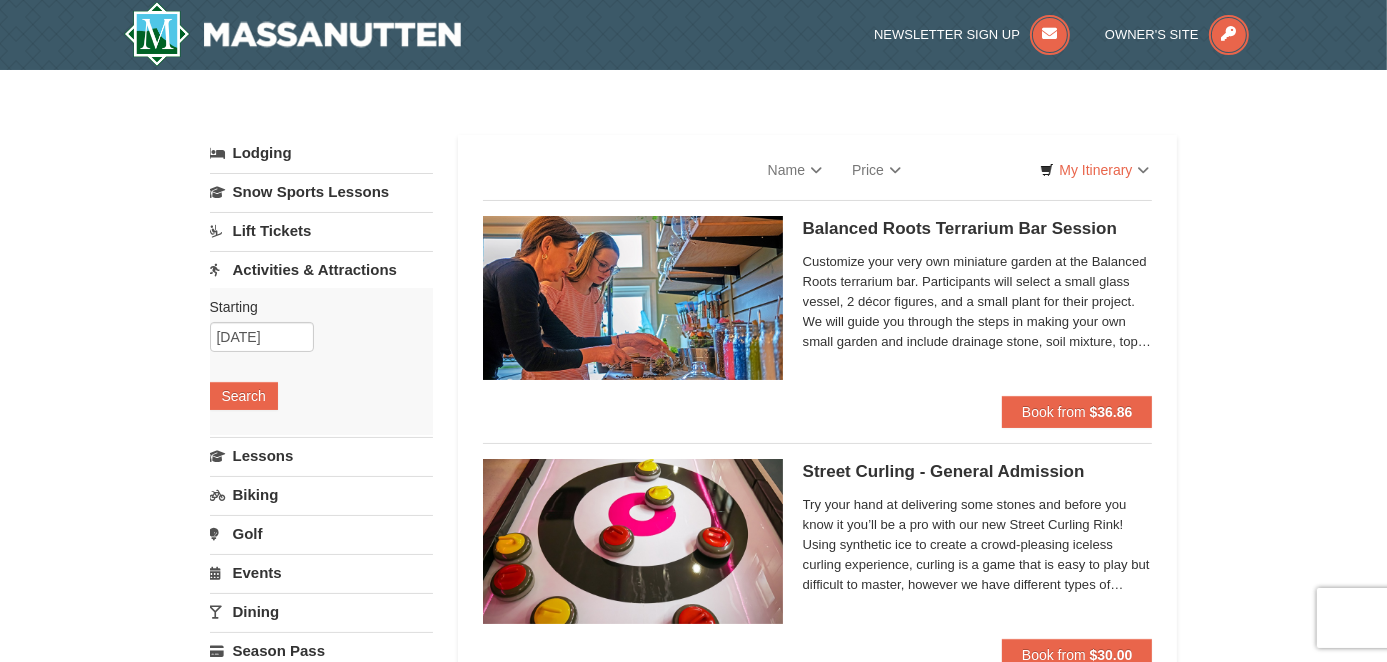 select on "8" 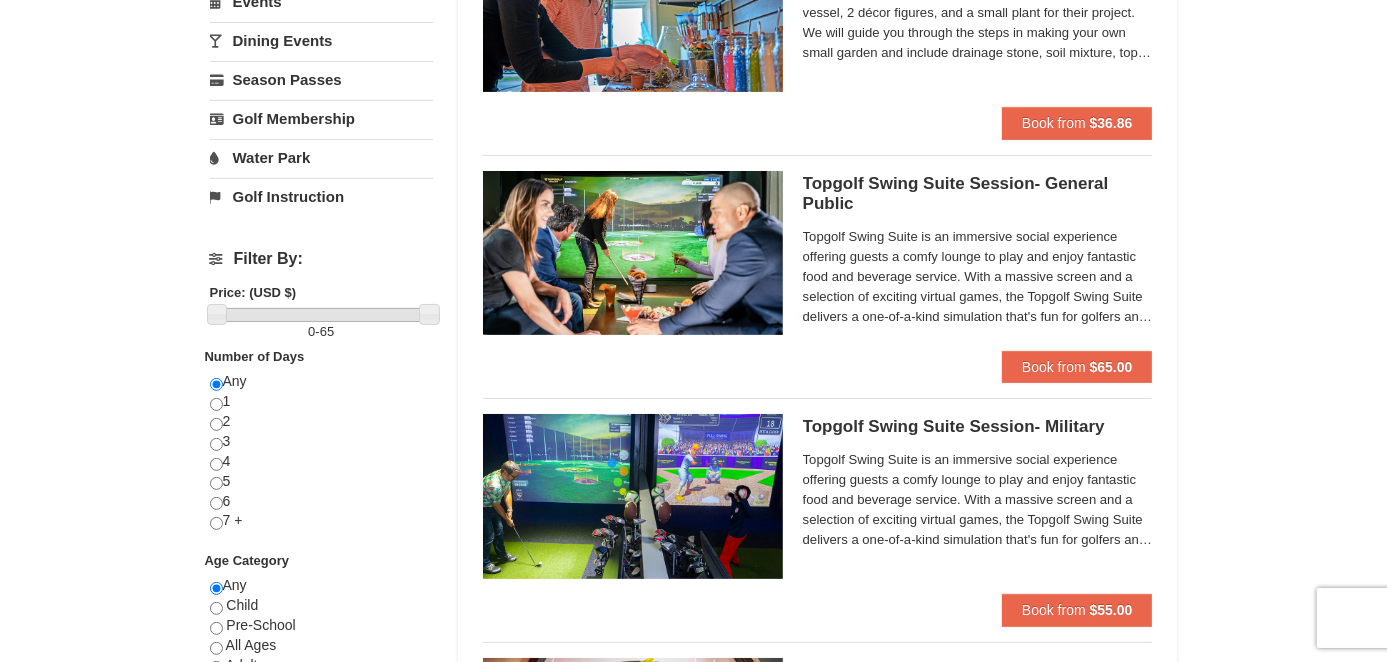 scroll, scrollTop: 200, scrollLeft: 0, axis: vertical 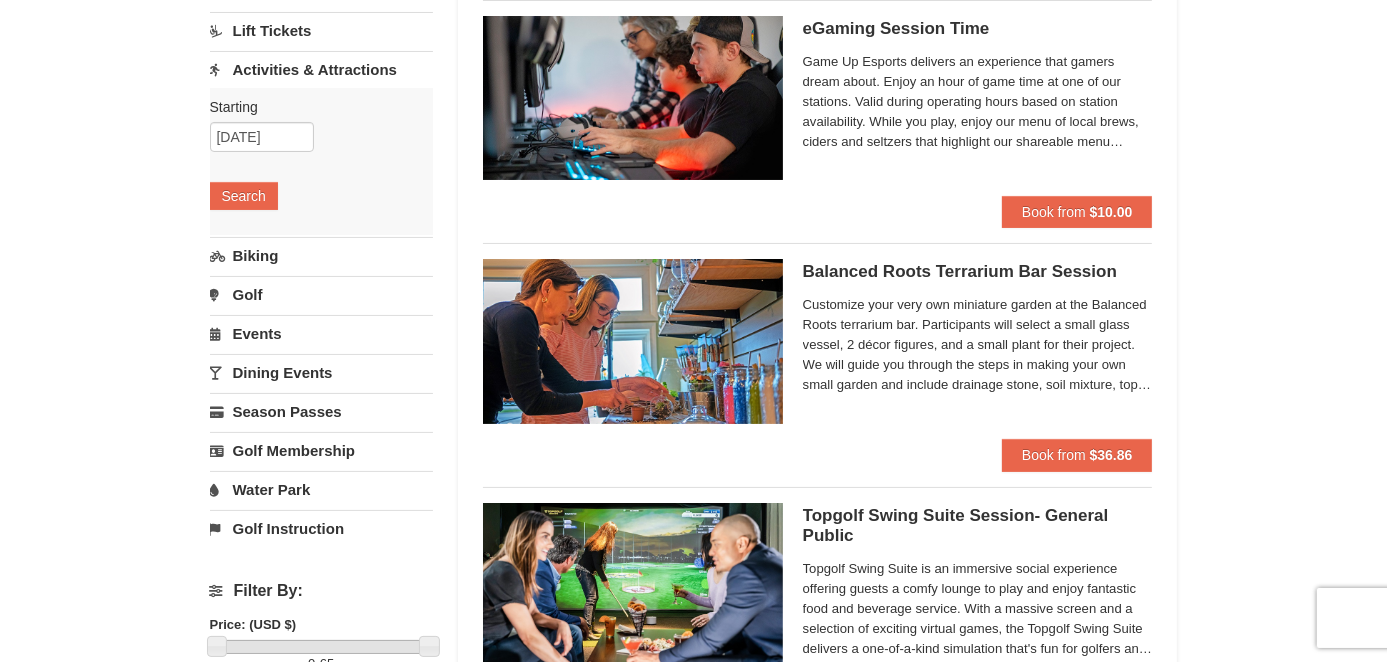 click on "Water Park" at bounding box center [321, 489] 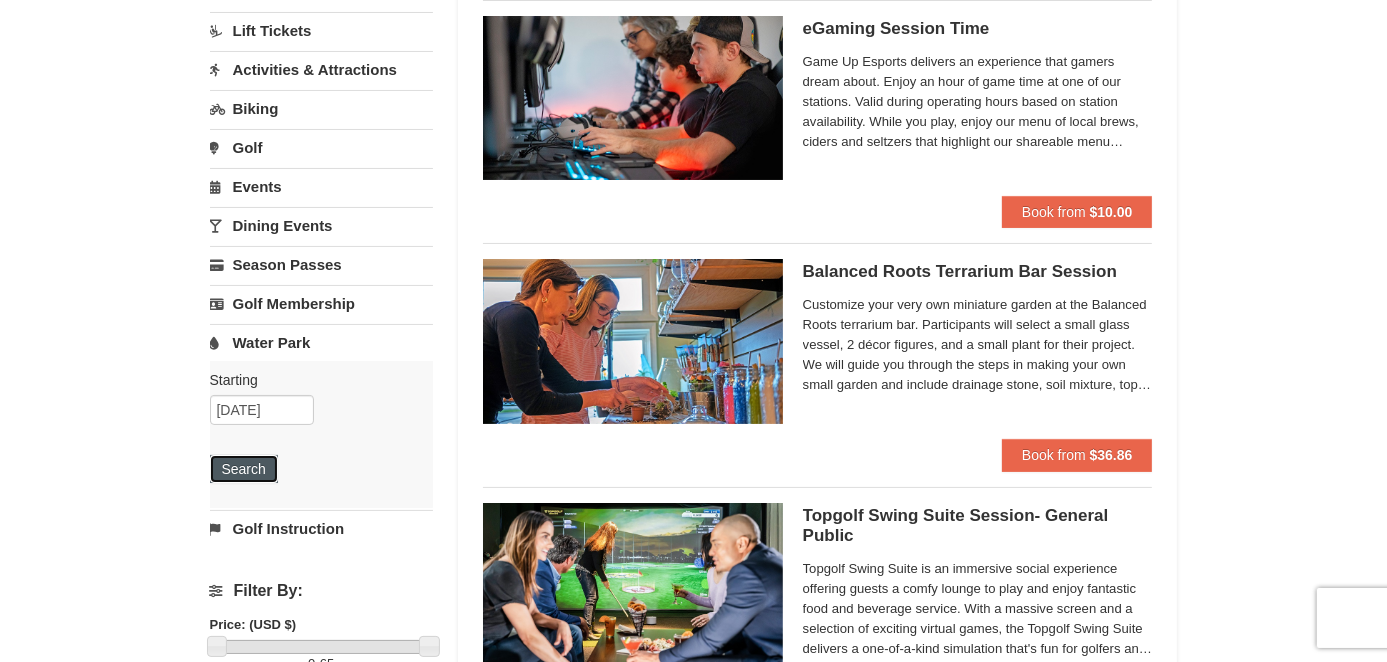 click on "Search" at bounding box center [244, 469] 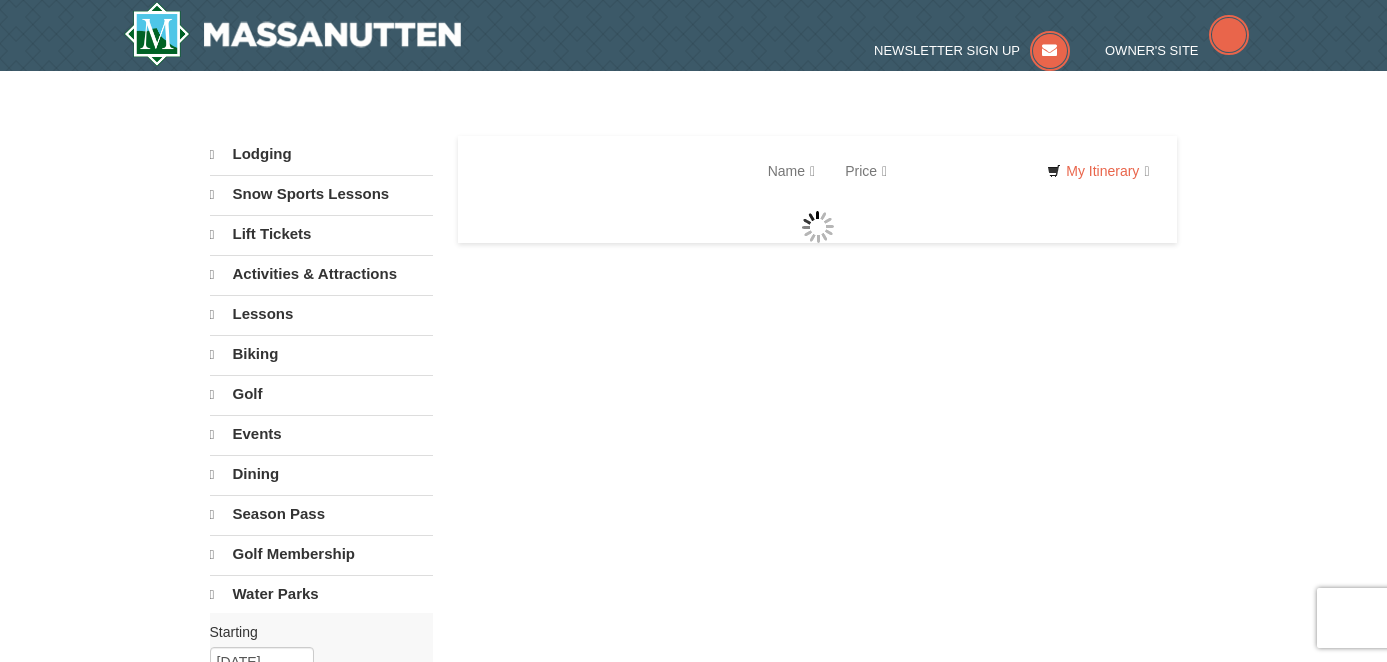 scroll, scrollTop: 0, scrollLeft: 0, axis: both 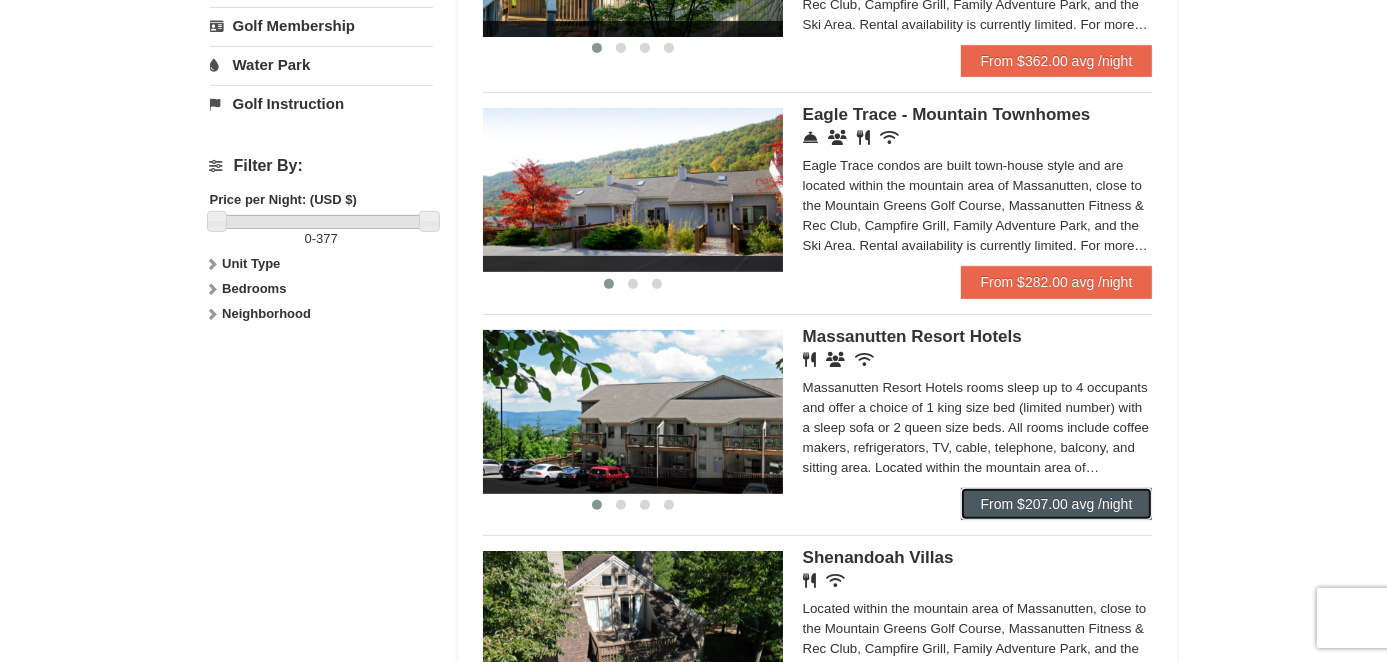 click on "From $207.00 avg /night" at bounding box center (1057, 504) 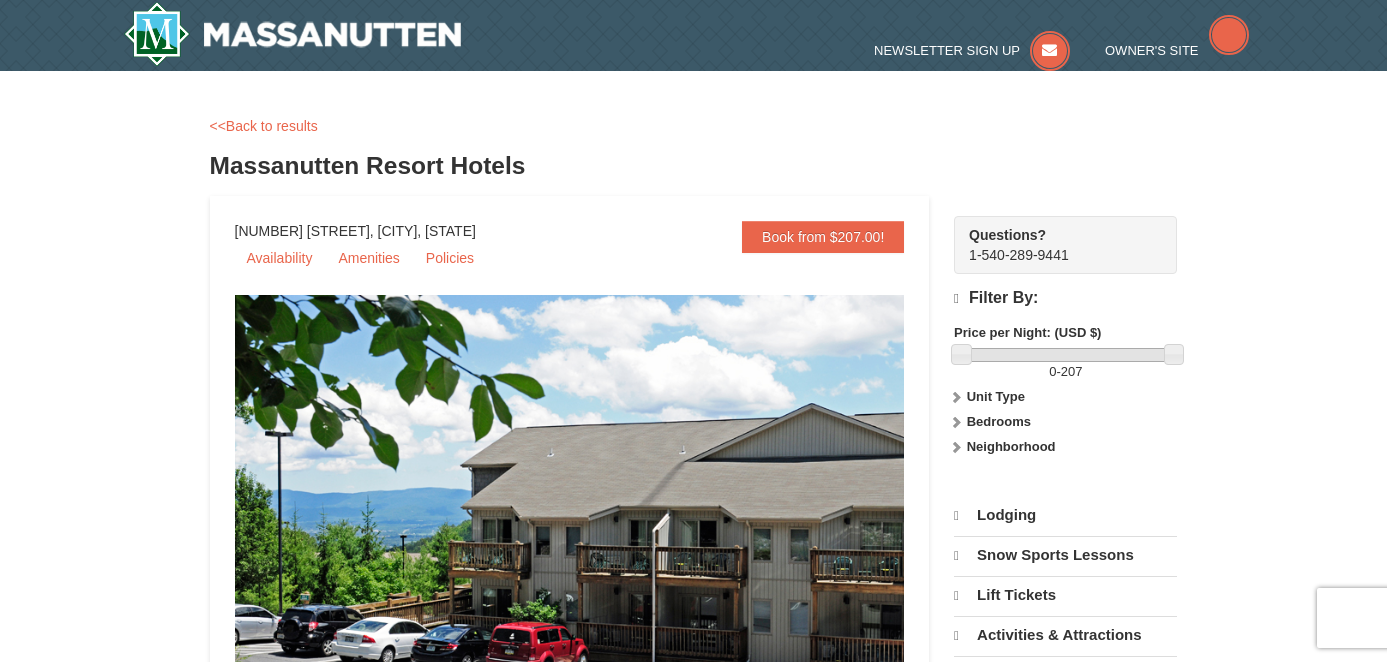 scroll, scrollTop: 0, scrollLeft: 0, axis: both 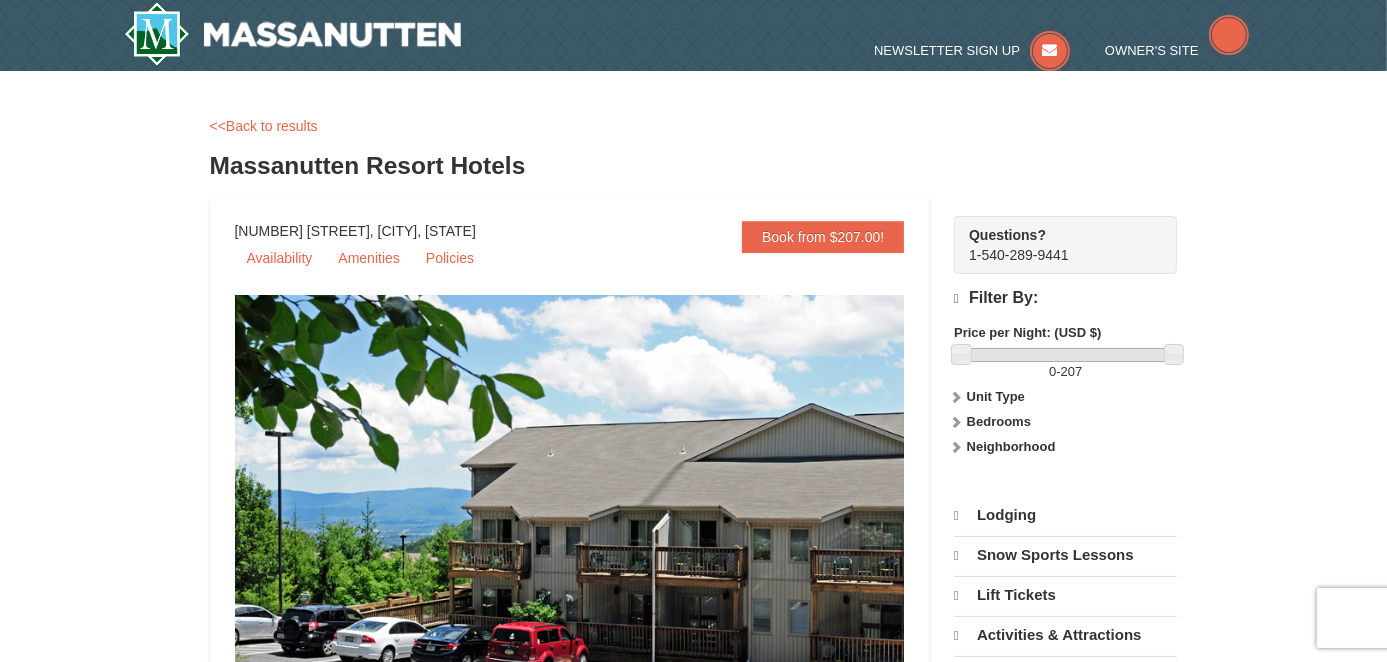 select on "8" 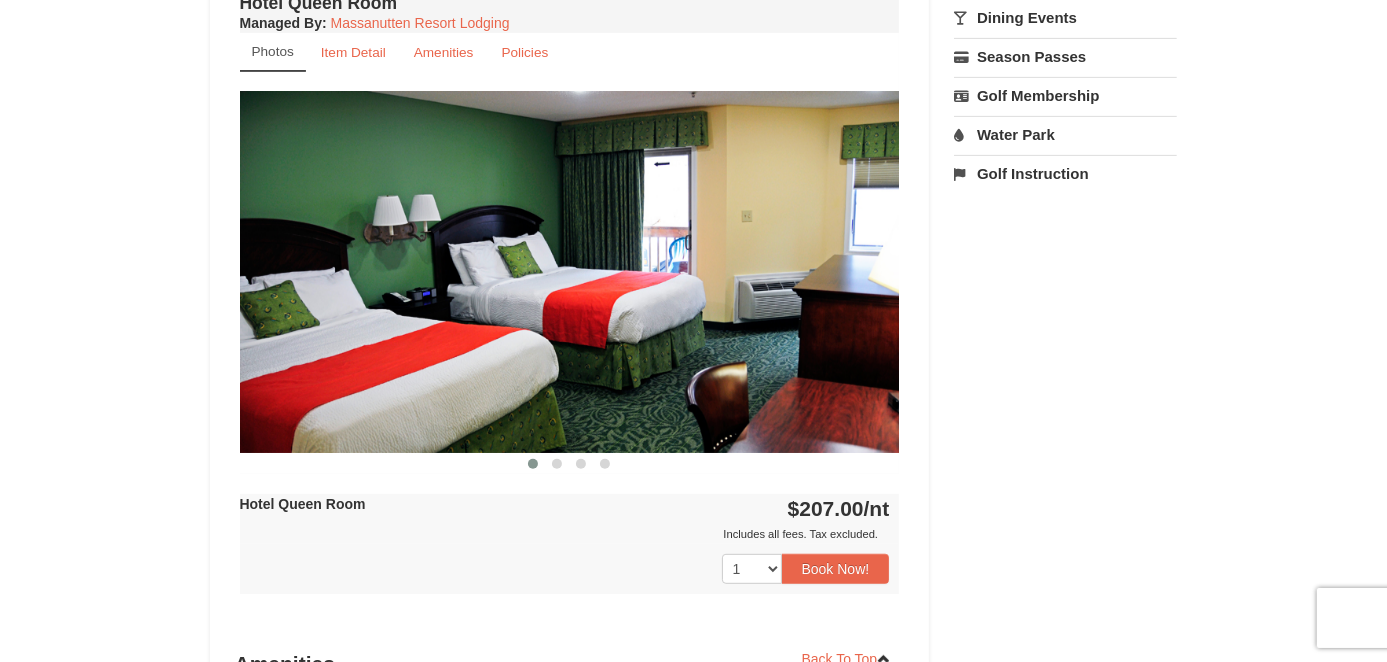scroll, scrollTop: 500, scrollLeft: 0, axis: vertical 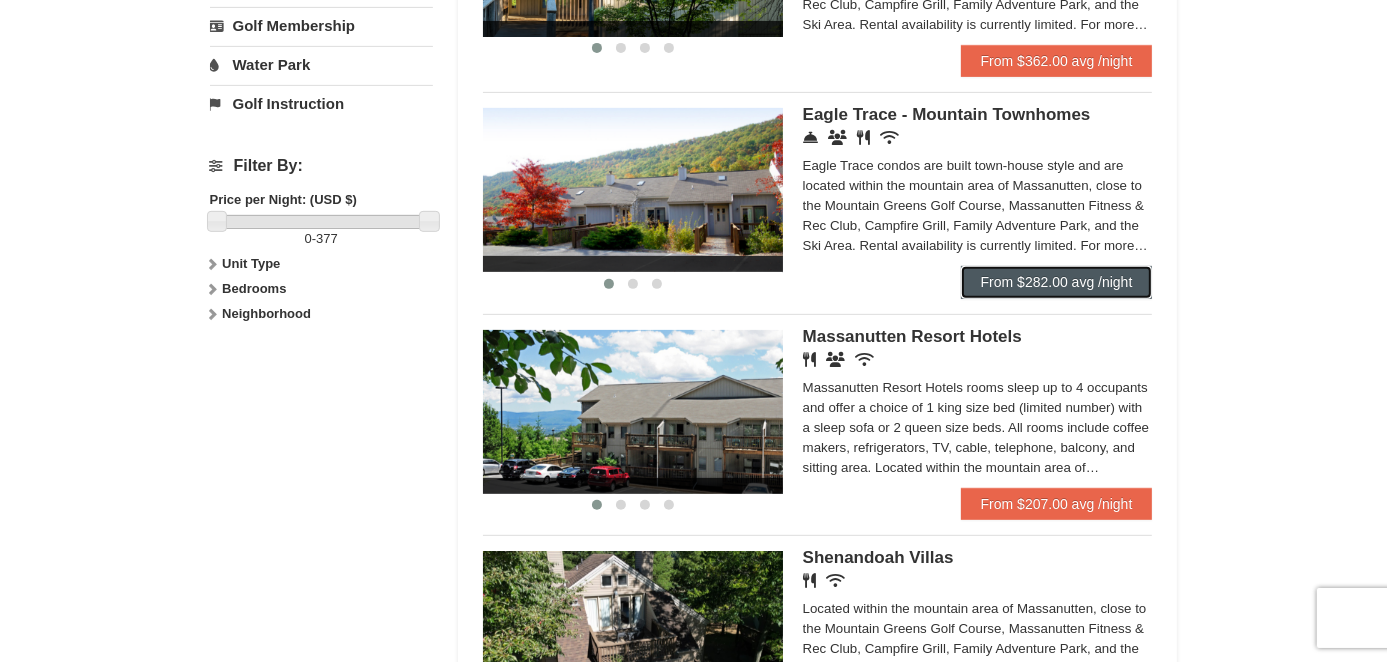 click on "From $282.00 avg /night" at bounding box center (1057, 282) 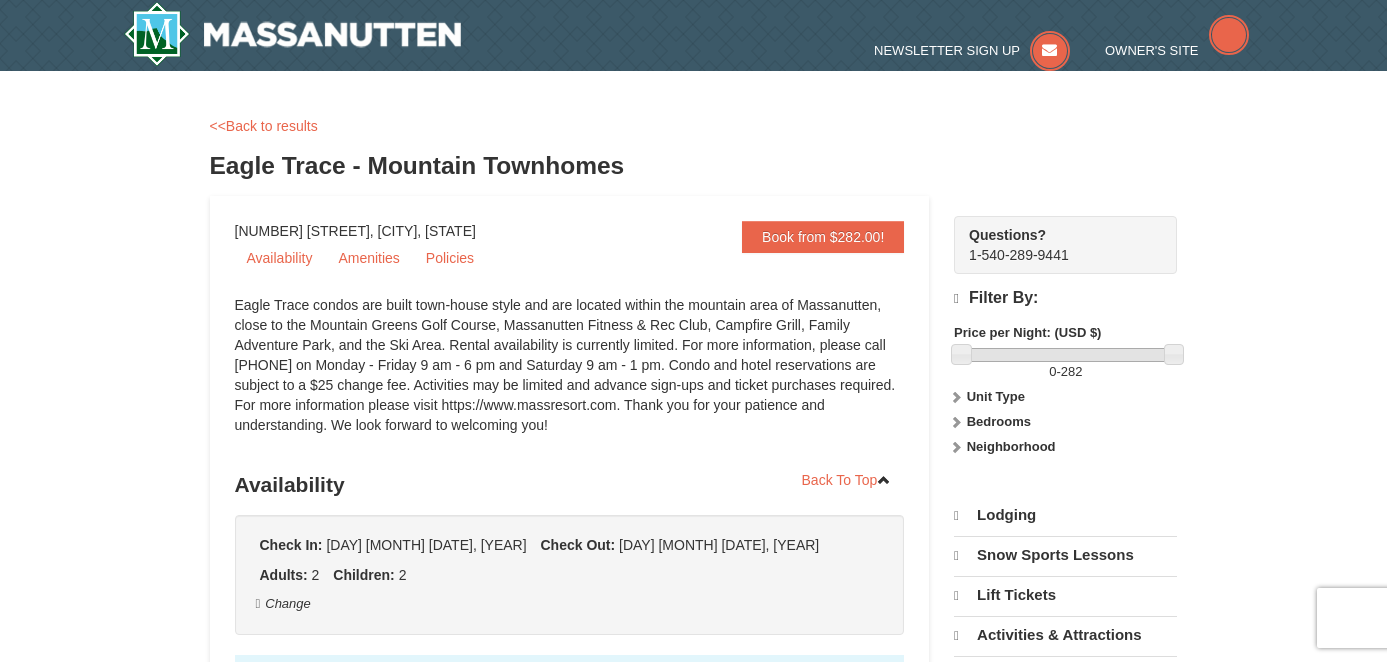 scroll, scrollTop: 0, scrollLeft: 0, axis: both 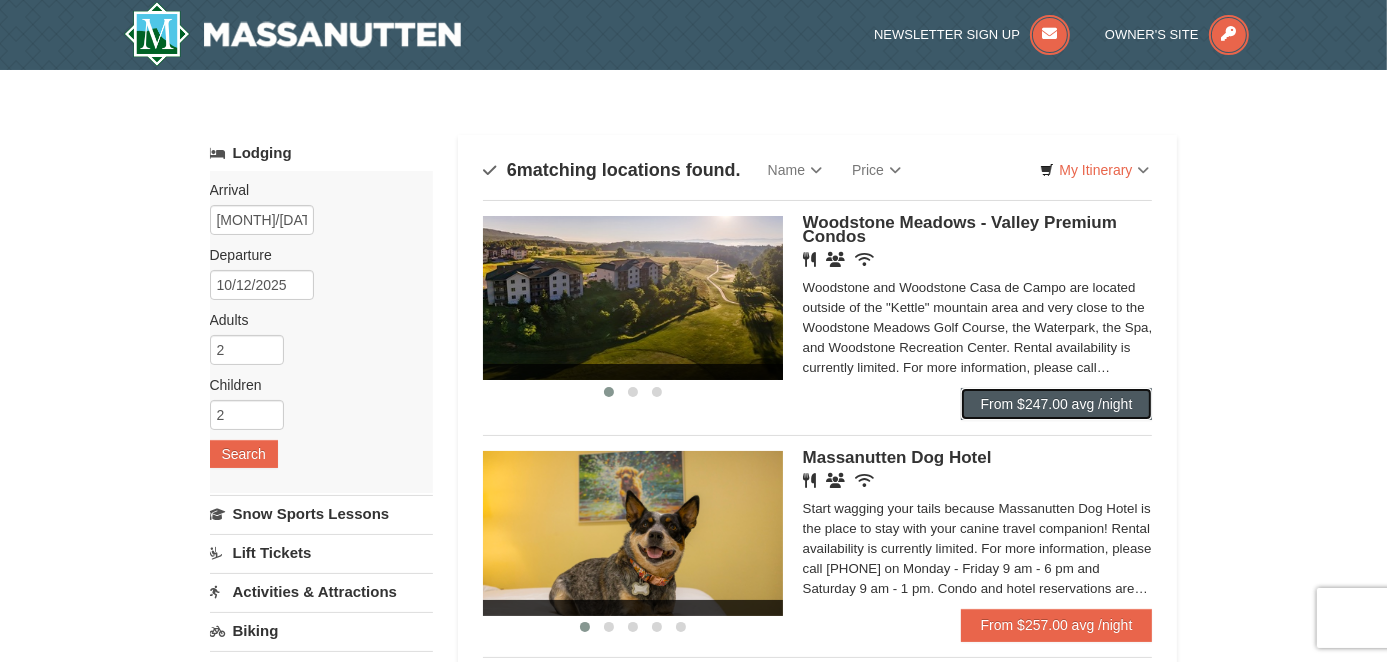 click on "From $247.00 avg /night" at bounding box center (1057, 404) 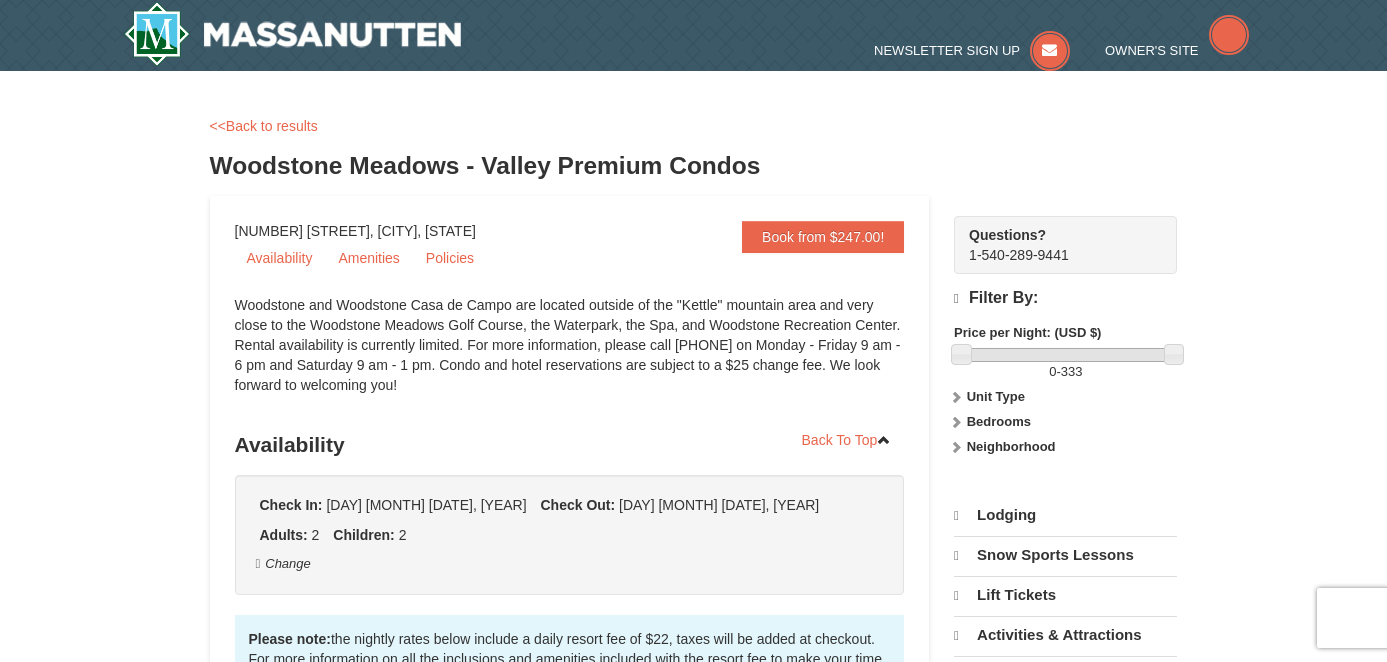 scroll, scrollTop: 0, scrollLeft: 0, axis: both 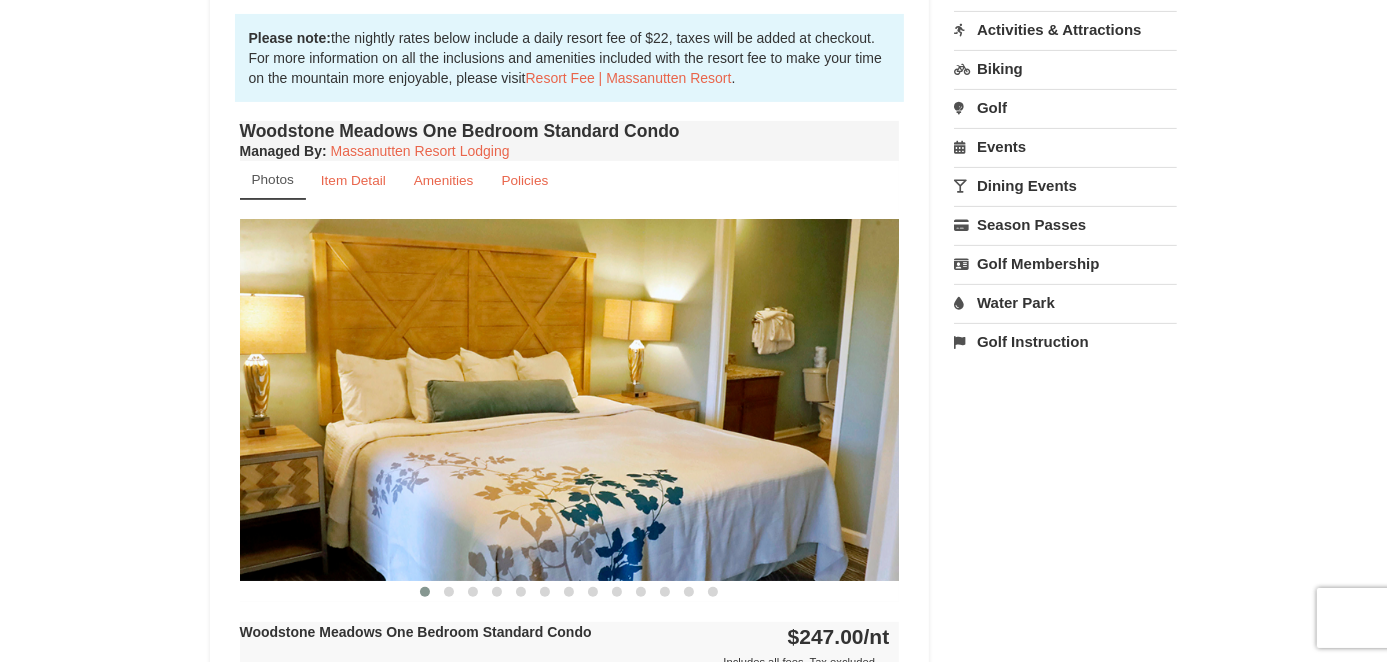 click at bounding box center [570, 399] 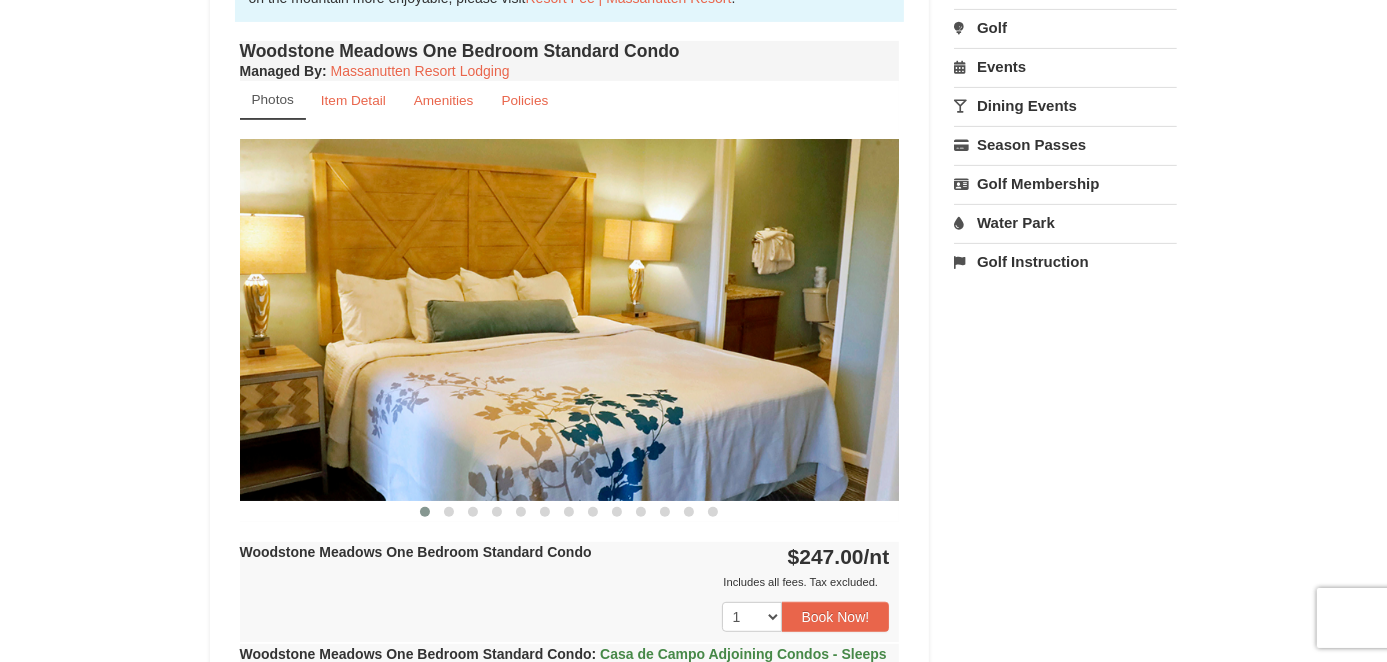 scroll, scrollTop: 800, scrollLeft: 0, axis: vertical 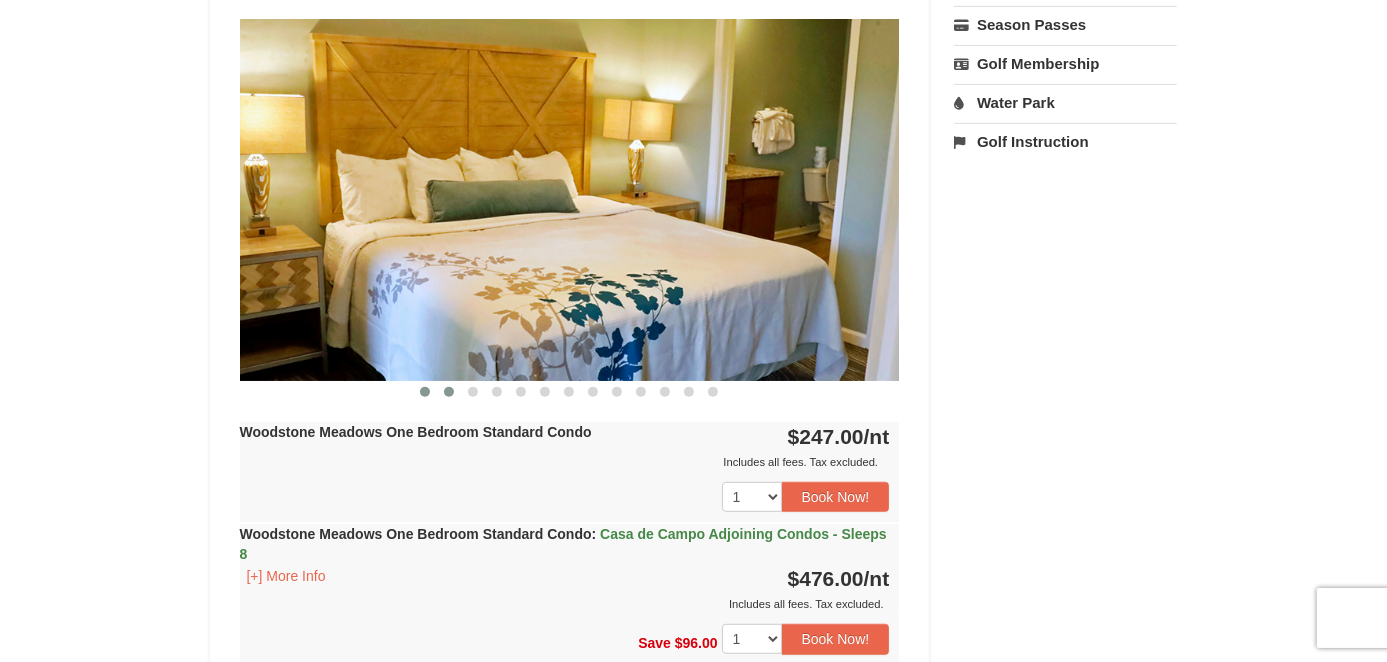 click at bounding box center (449, 392) 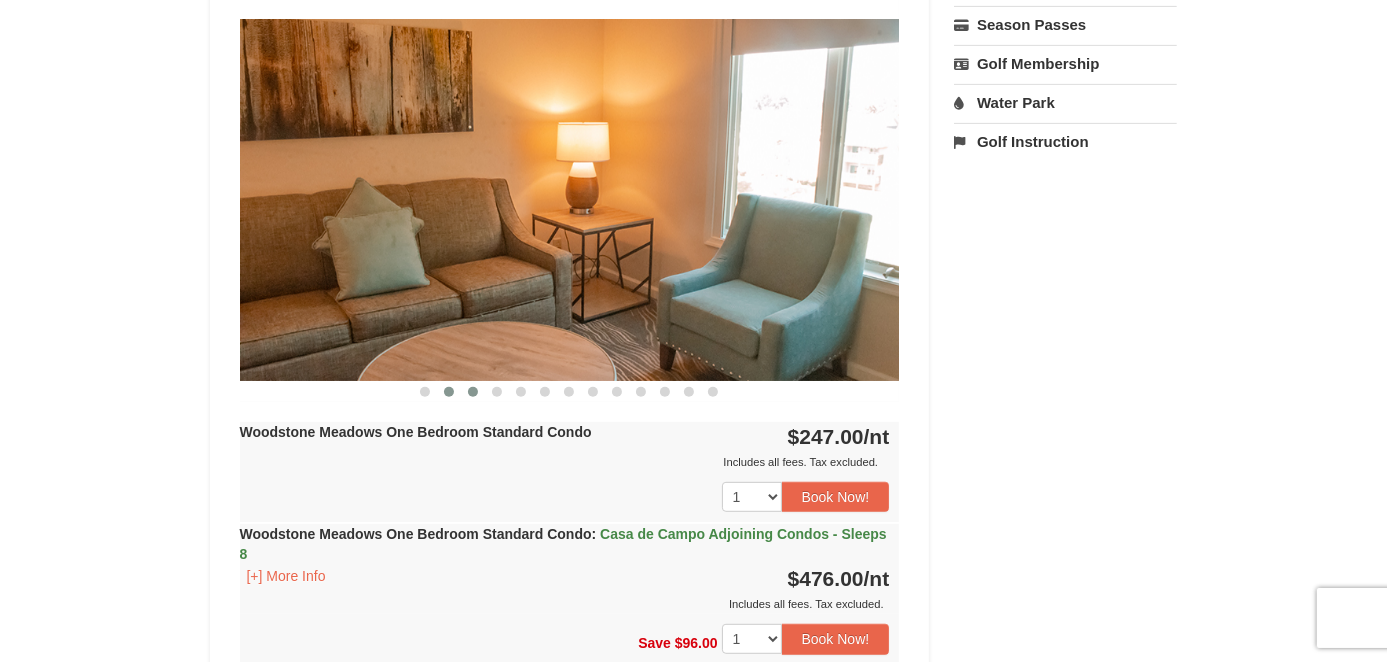 click at bounding box center (473, 392) 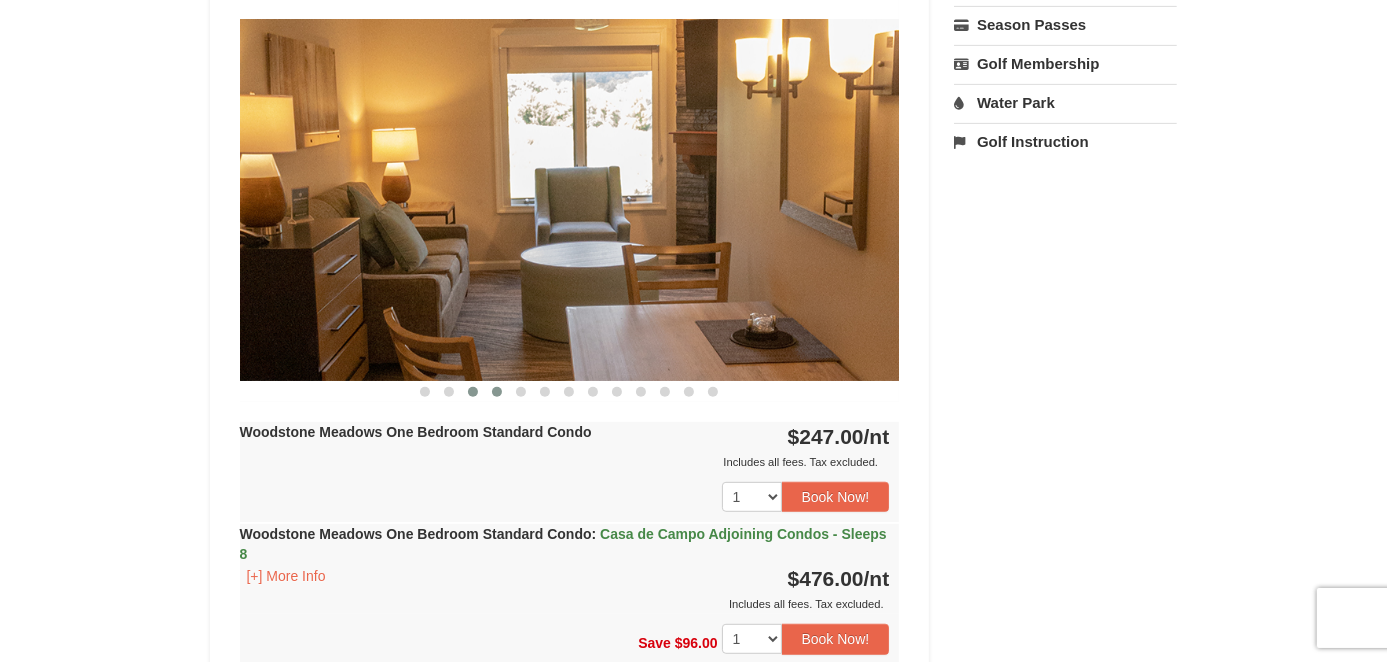 click at bounding box center (497, 392) 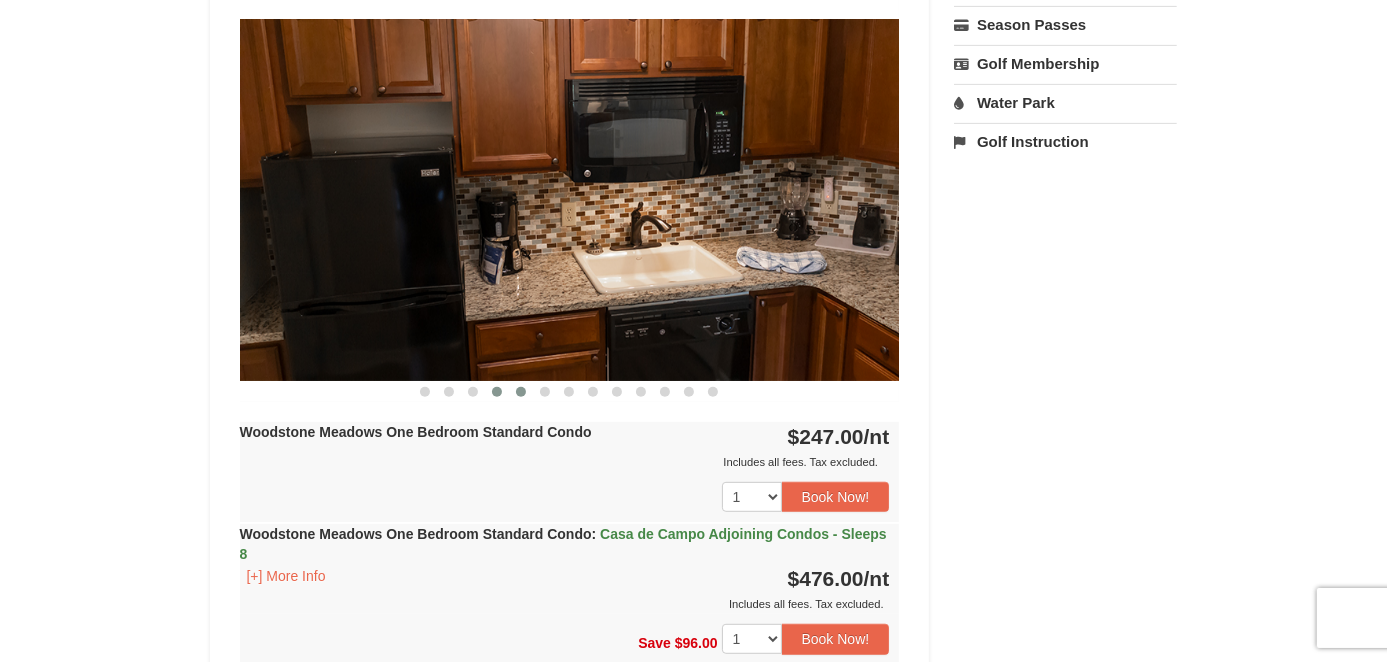 click at bounding box center (521, 392) 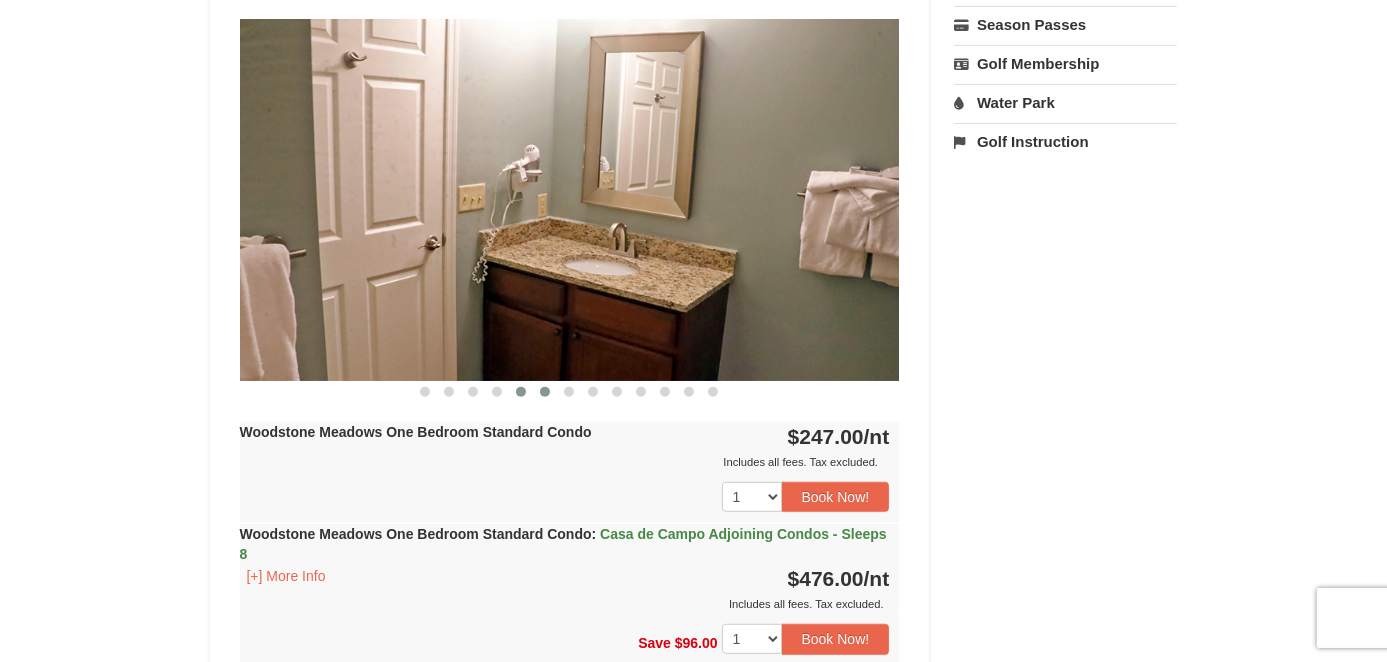 click at bounding box center [545, 392] 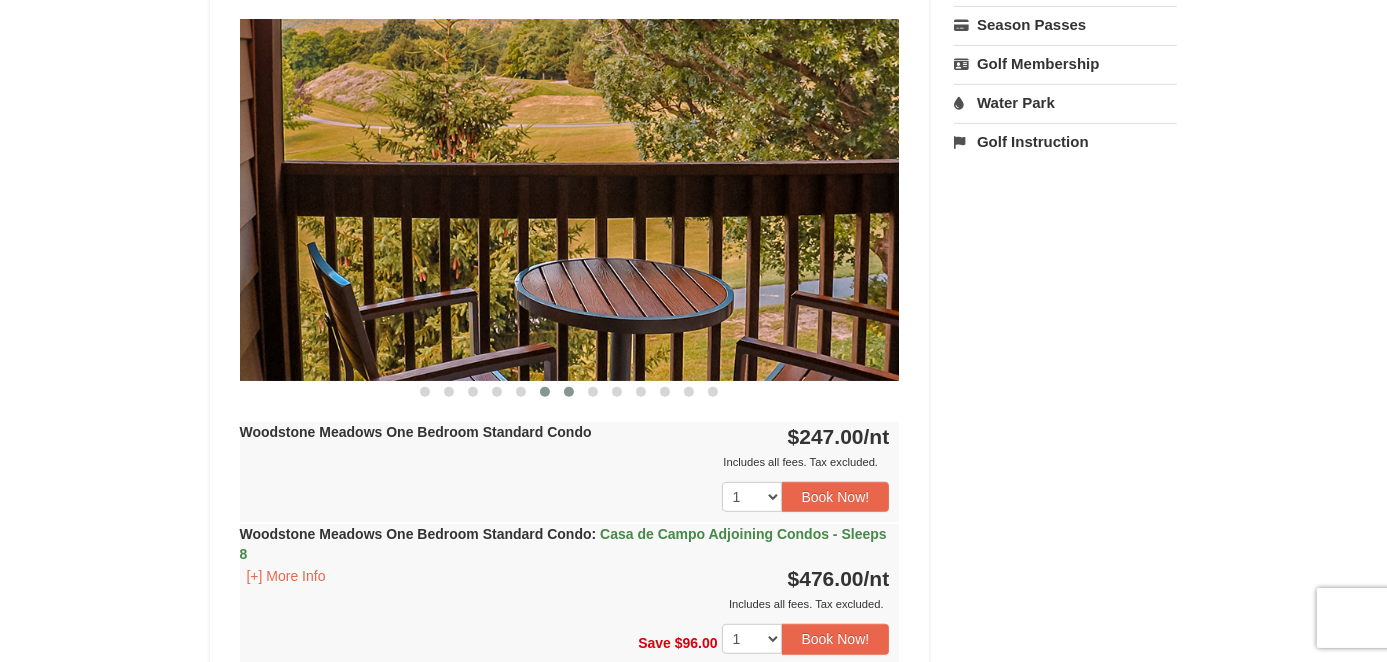 click at bounding box center (569, 392) 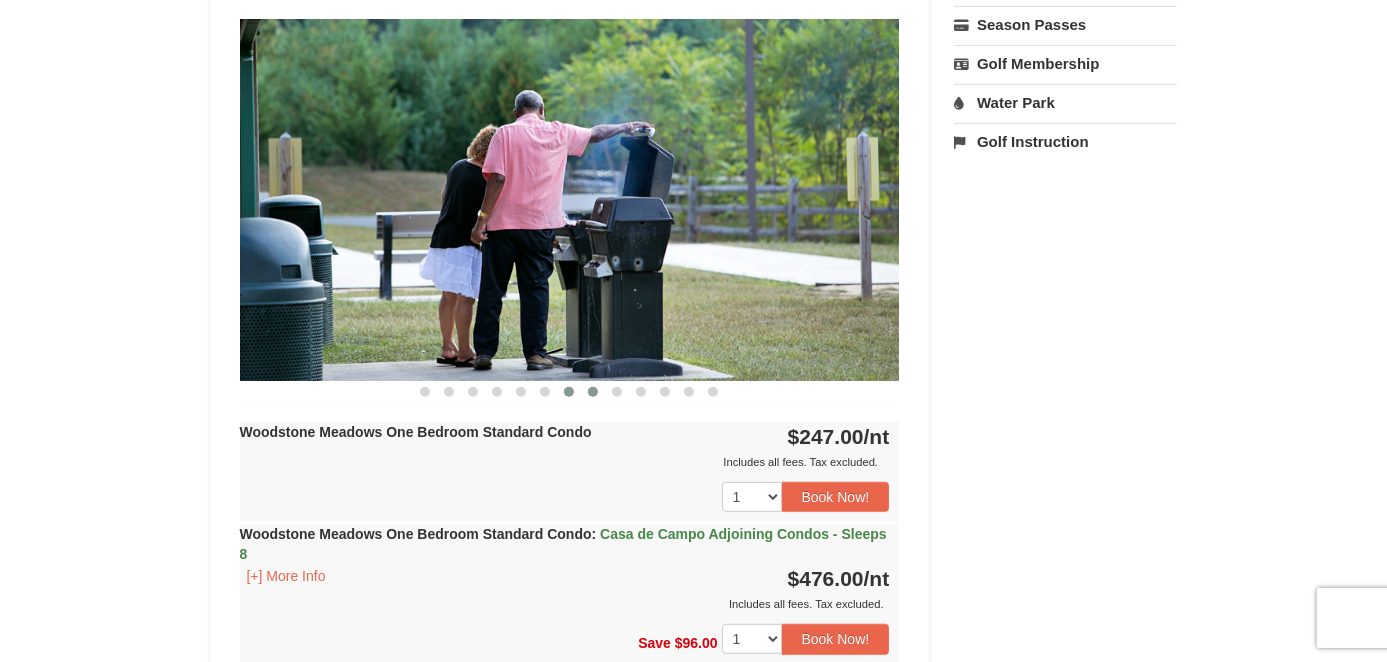 click at bounding box center (593, 392) 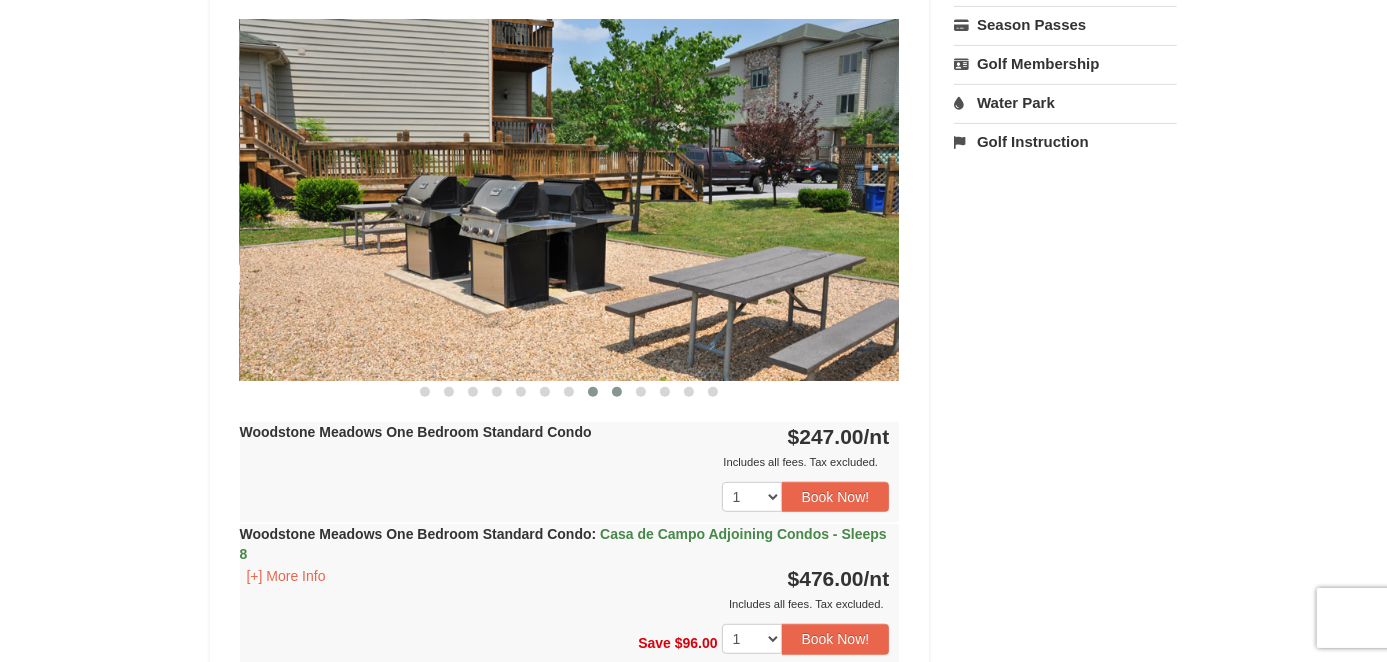 click at bounding box center [617, 392] 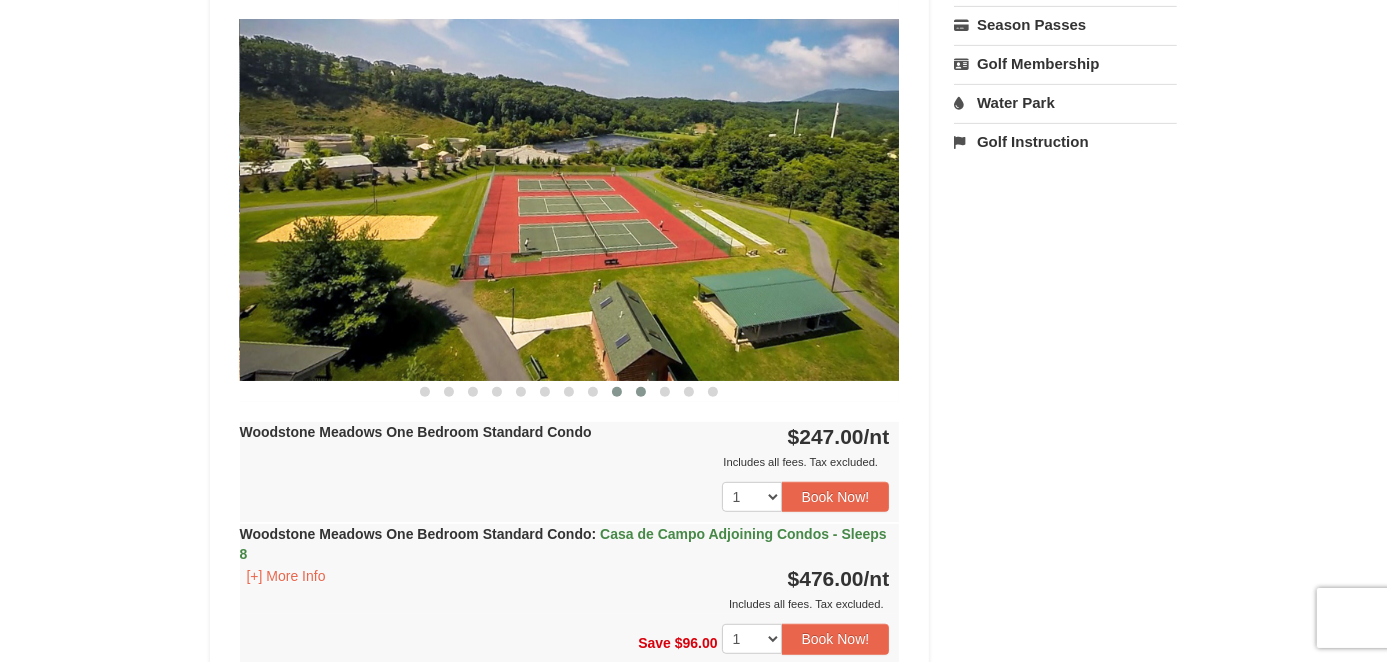 click at bounding box center (641, 392) 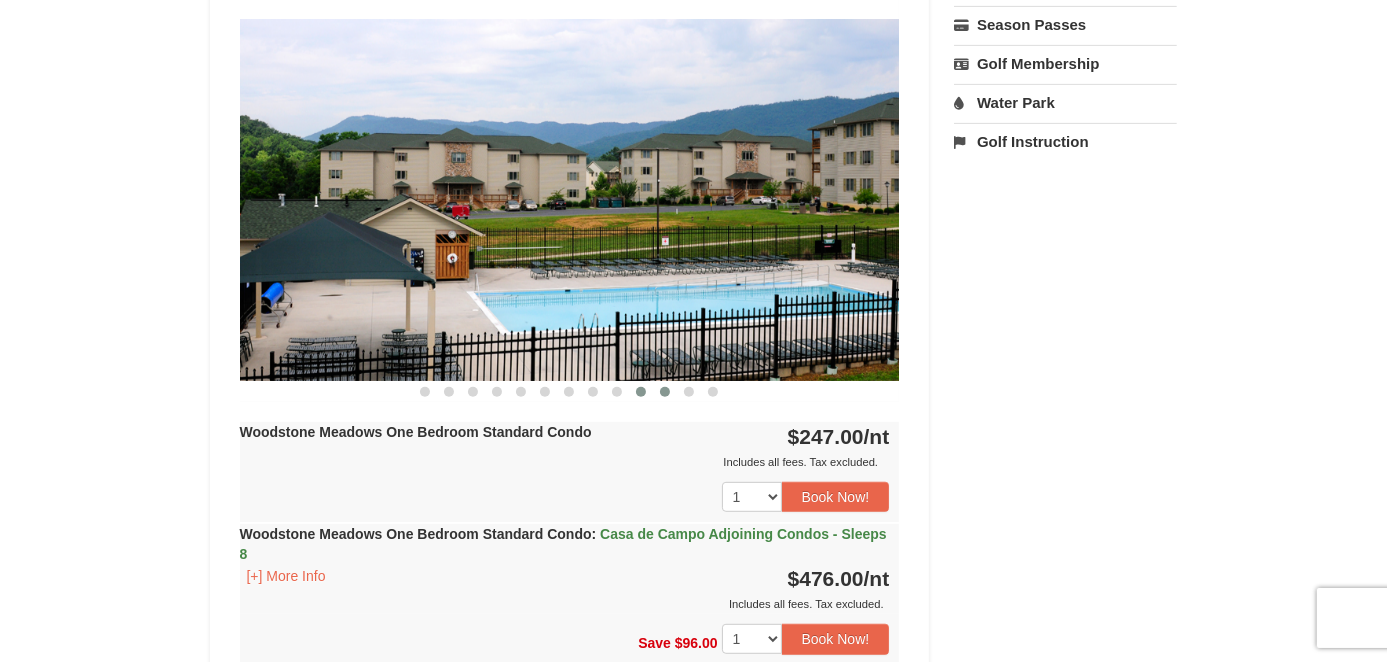 click at bounding box center (665, 392) 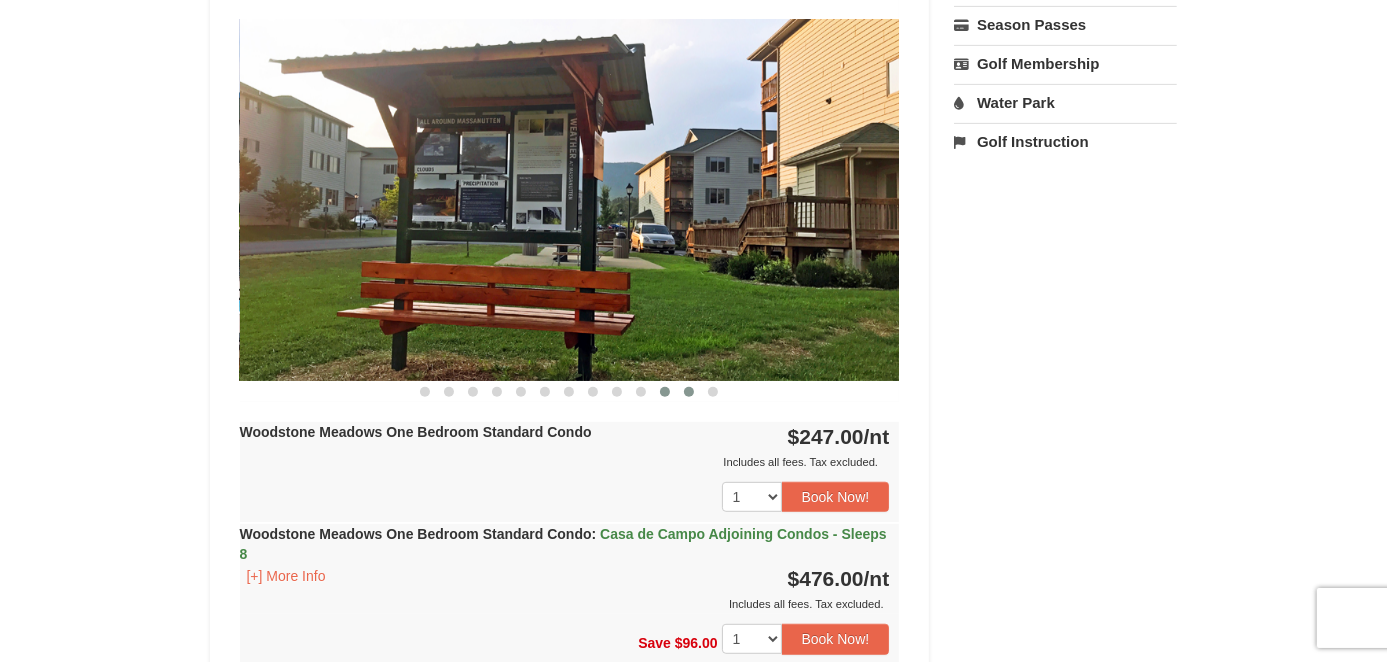 click at bounding box center [689, 392] 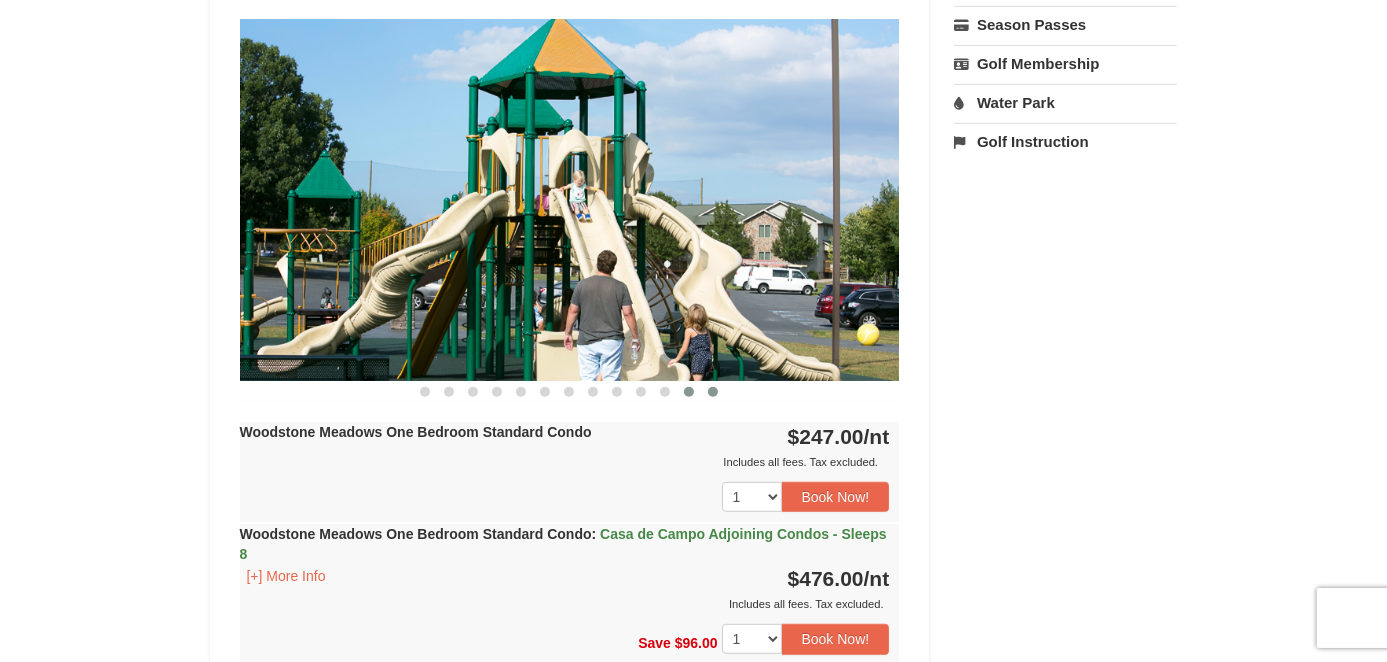click at bounding box center [713, 392] 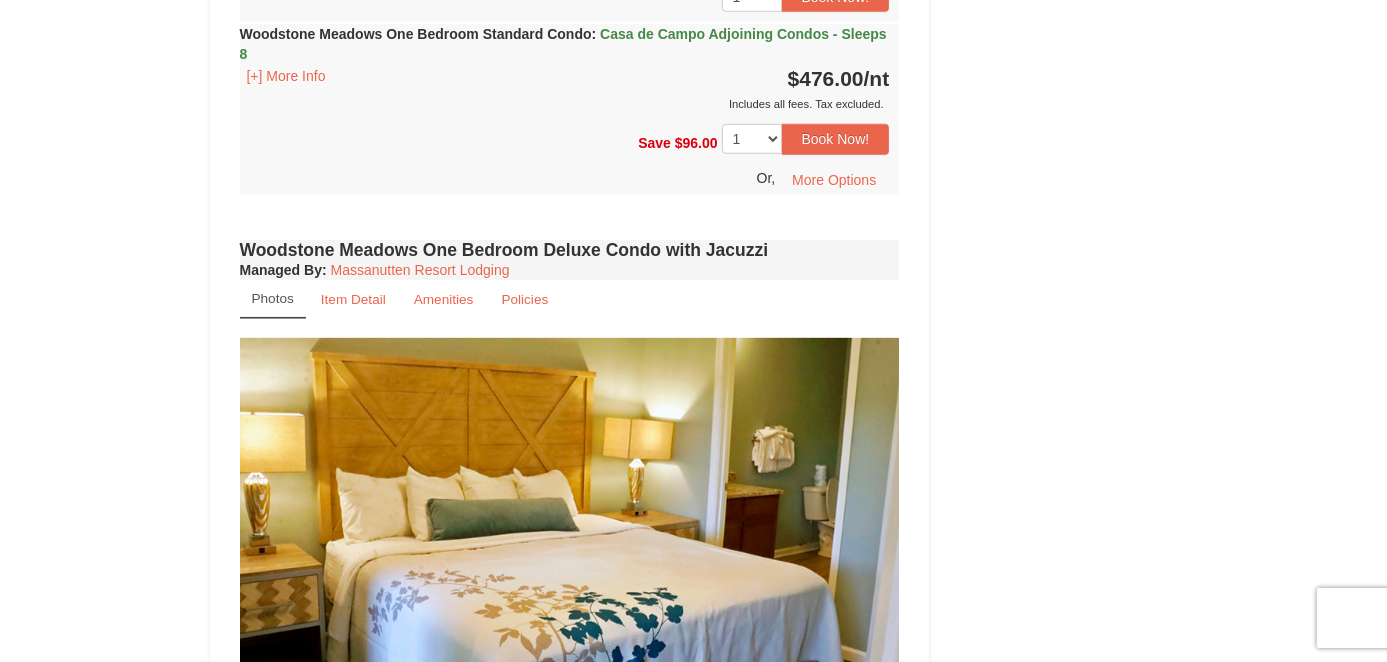 scroll, scrollTop: 1600, scrollLeft: 0, axis: vertical 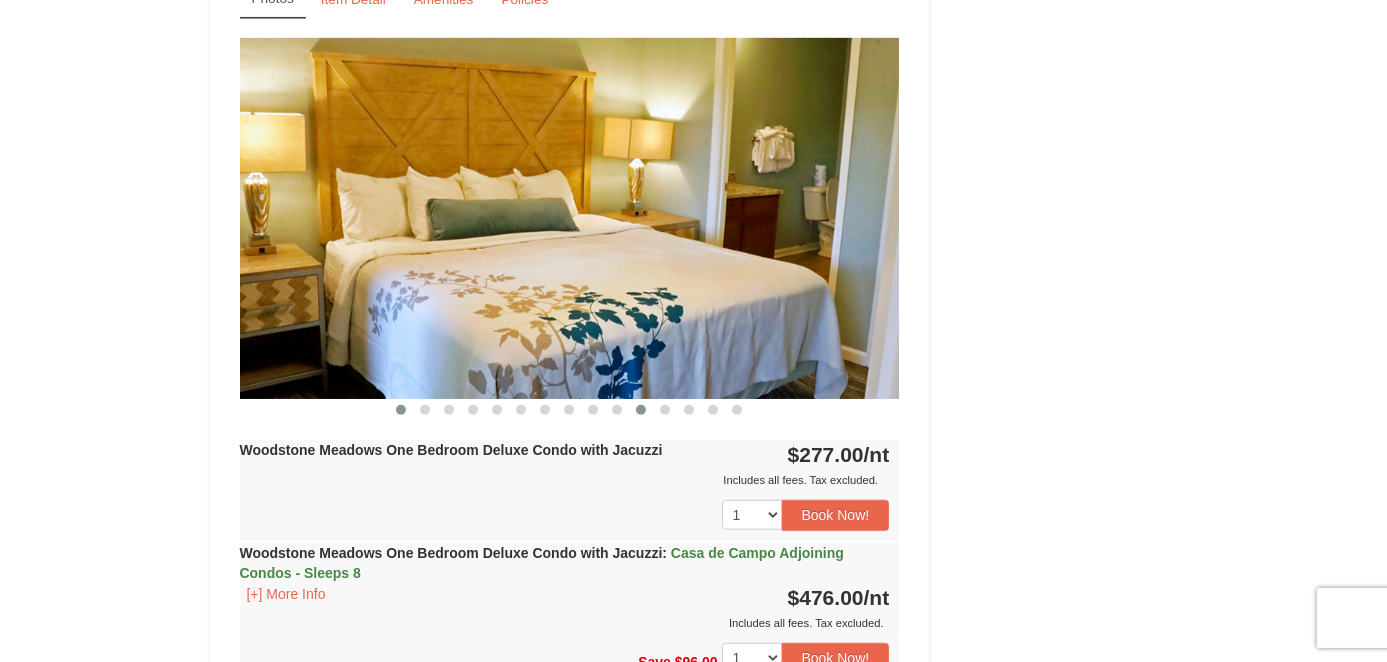 click at bounding box center [641, 410] 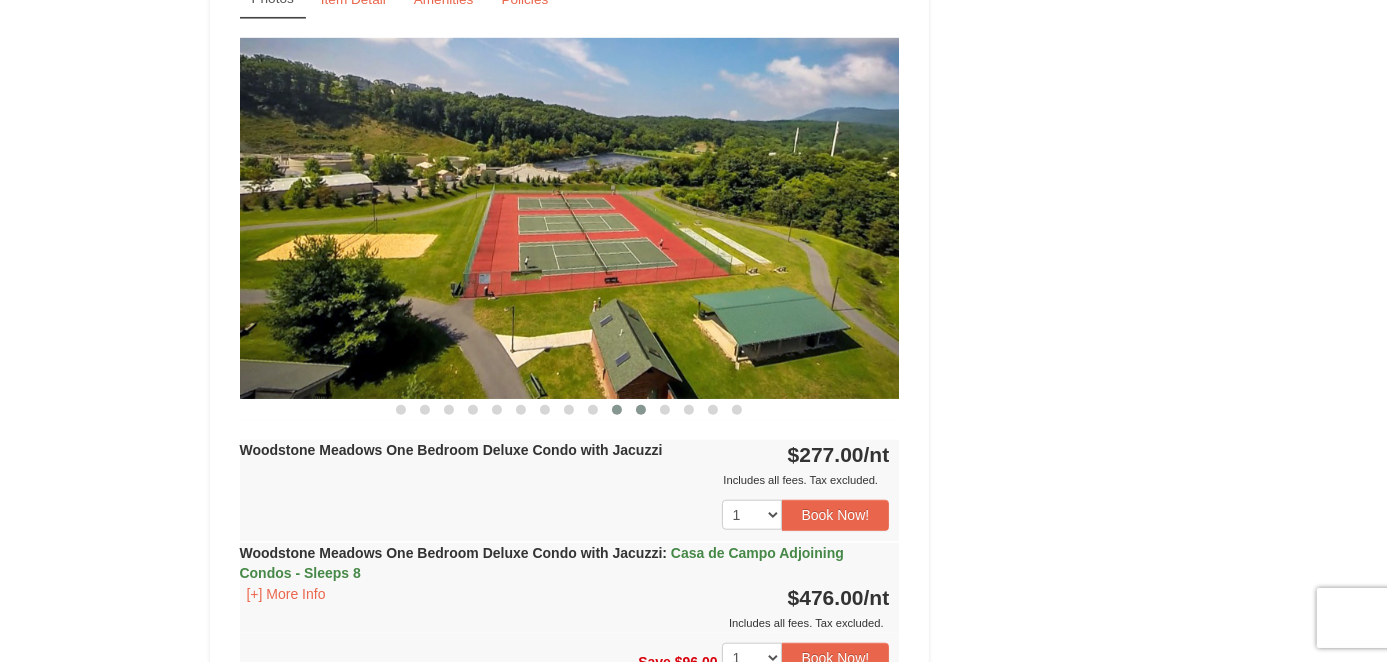 click at bounding box center (617, 410) 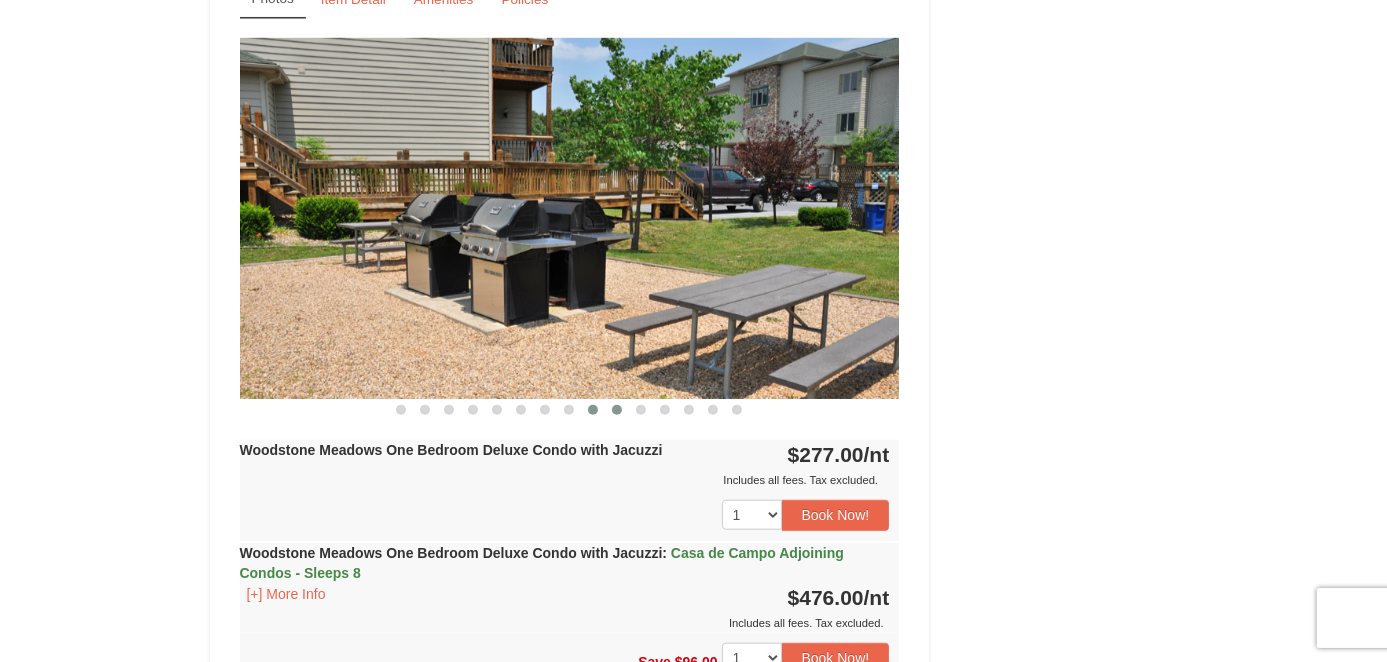 click at bounding box center [593, 410] 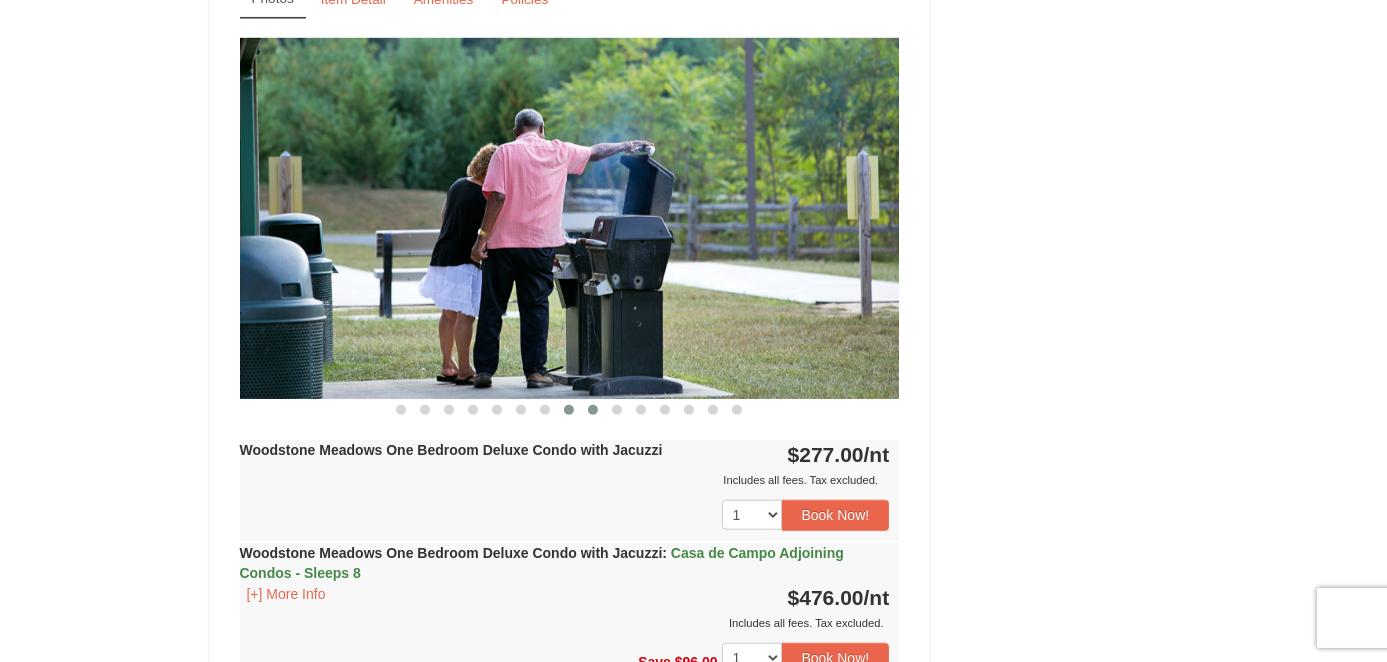 click at bounding box center (569, 410) 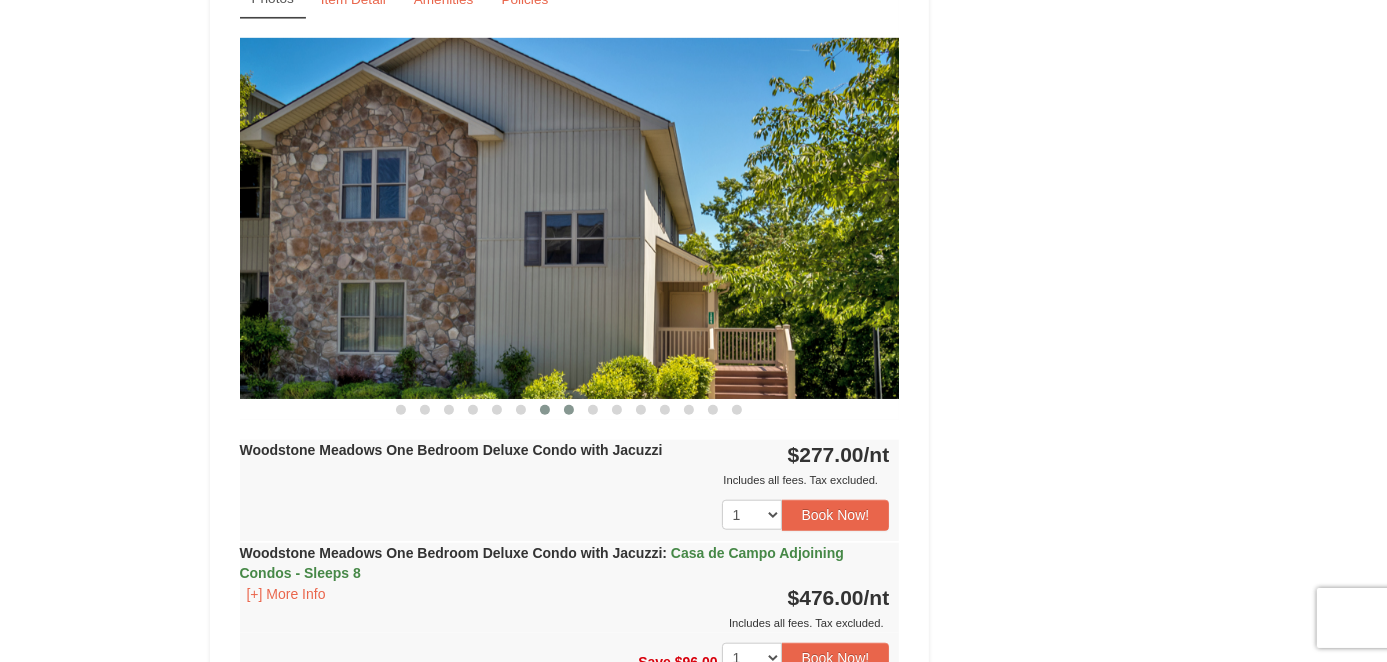click at bounding box center (545, 410) 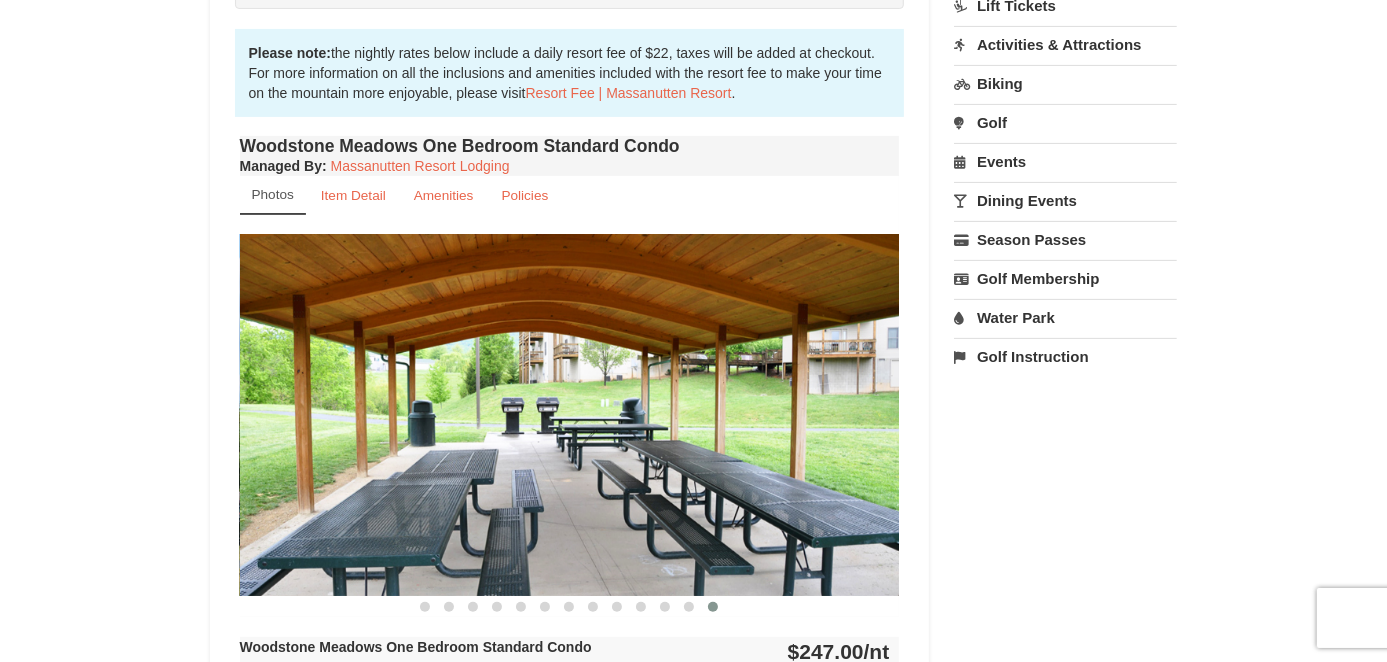 scroll, scrollTop: 800, scrollLeft: 0, axis: vertical 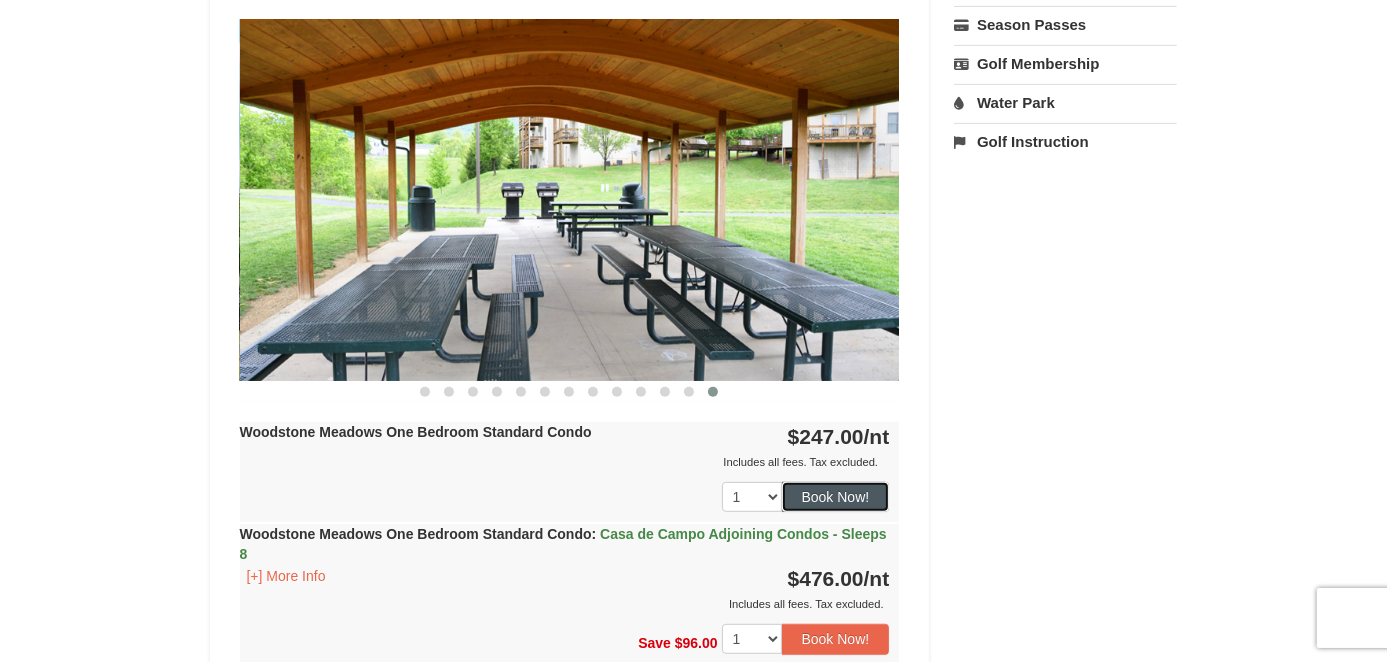 click on "Book Now!" at bounding box center [836, 497] 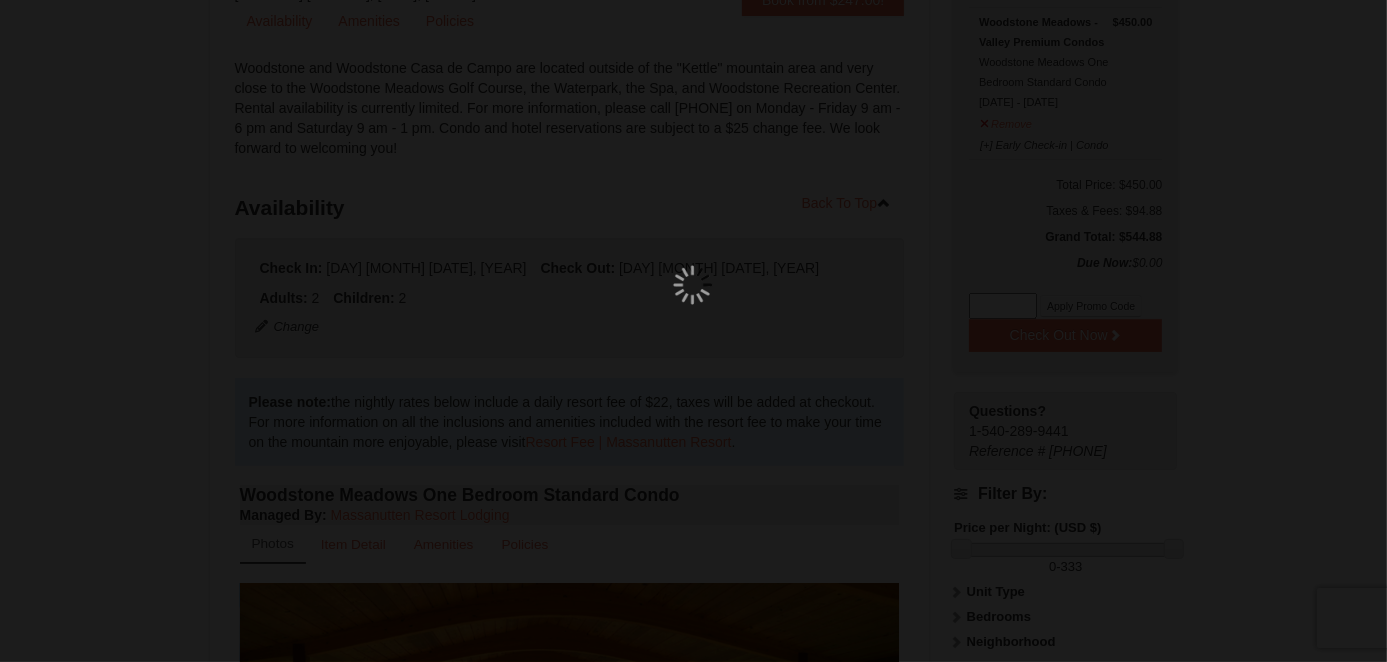 scroll, scrollTop: 195, scrollLeft: 0, axis: vertical 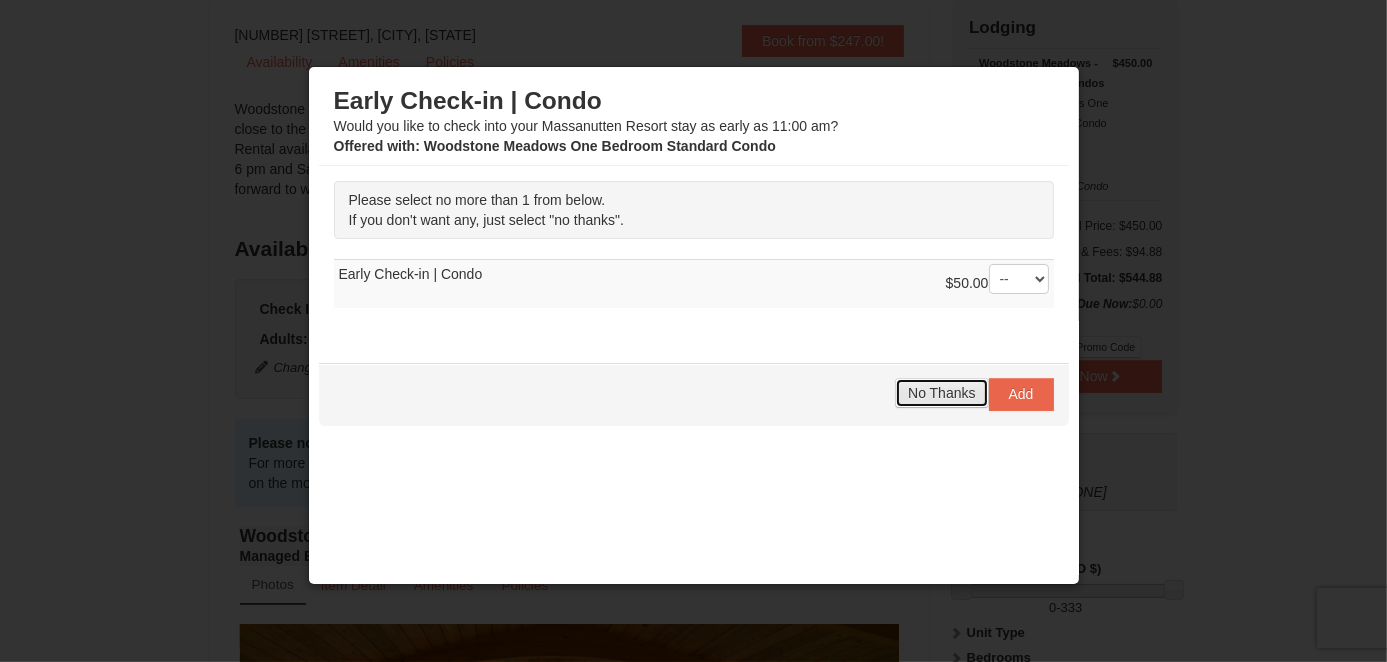 click on "No Thanks" at bounding box center [941, 393] 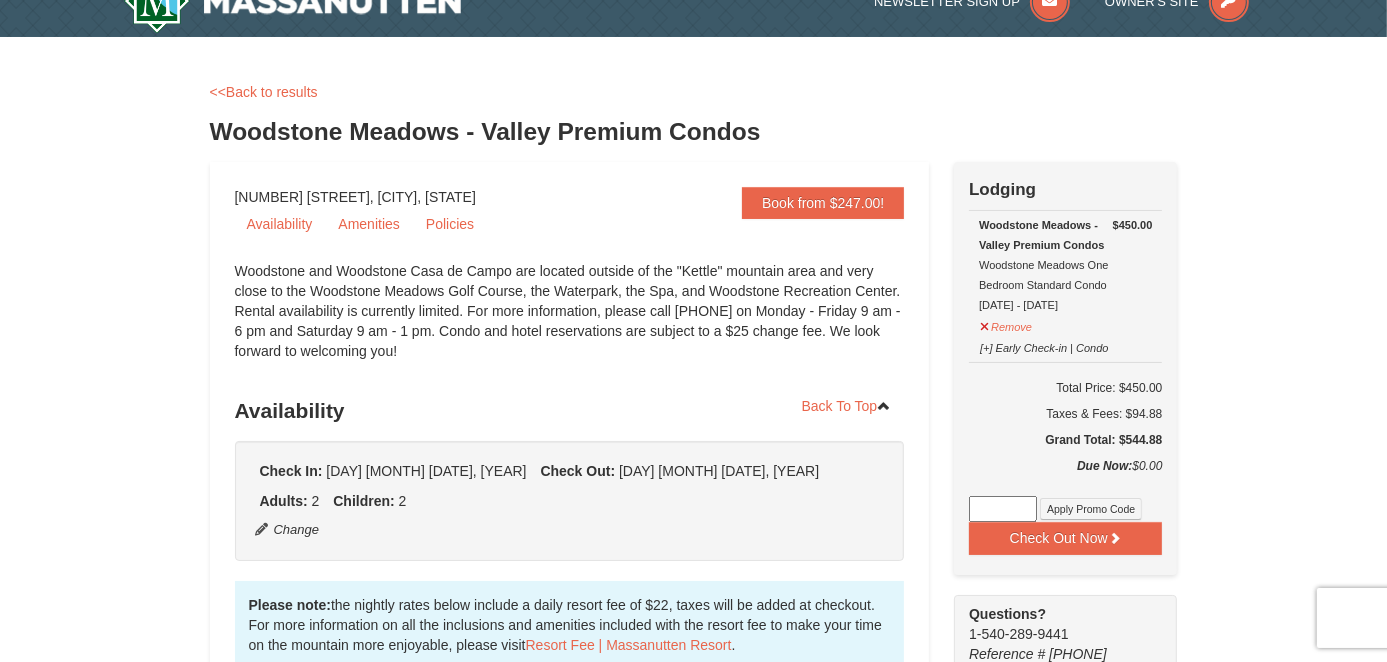 scroll, scrollTop: 0, scrollLeft: 0, axis: both 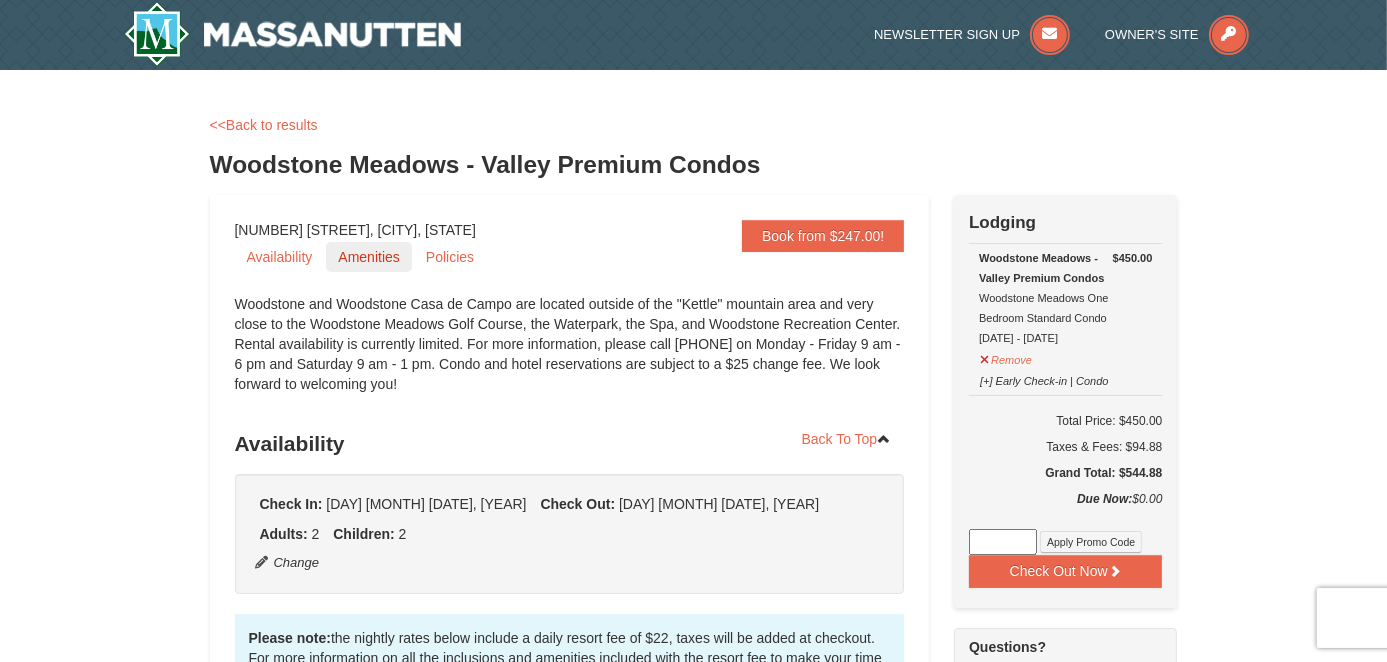 click on "Amenities" at bounding box center [368, 257] 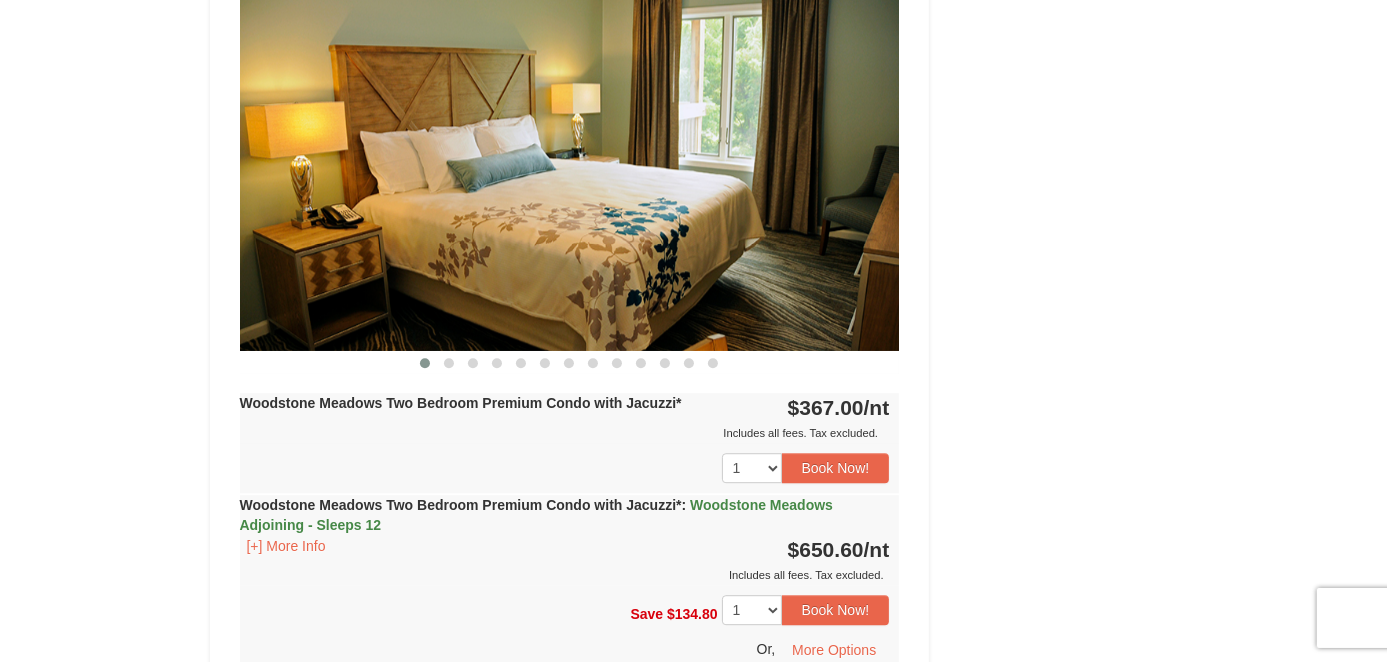 scroll, scrollTop: 4547, scrollLeft: 0, axis: vertical 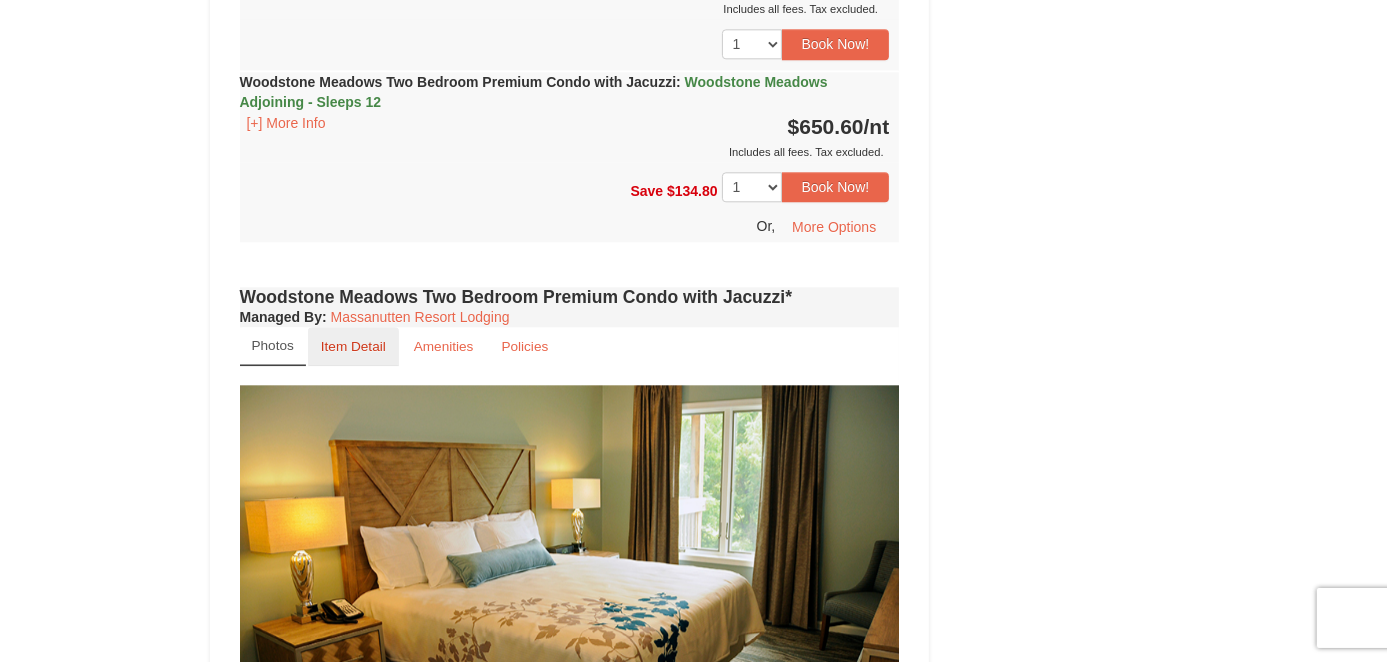 click on "Item Detail" at bounding box center (353, 346) 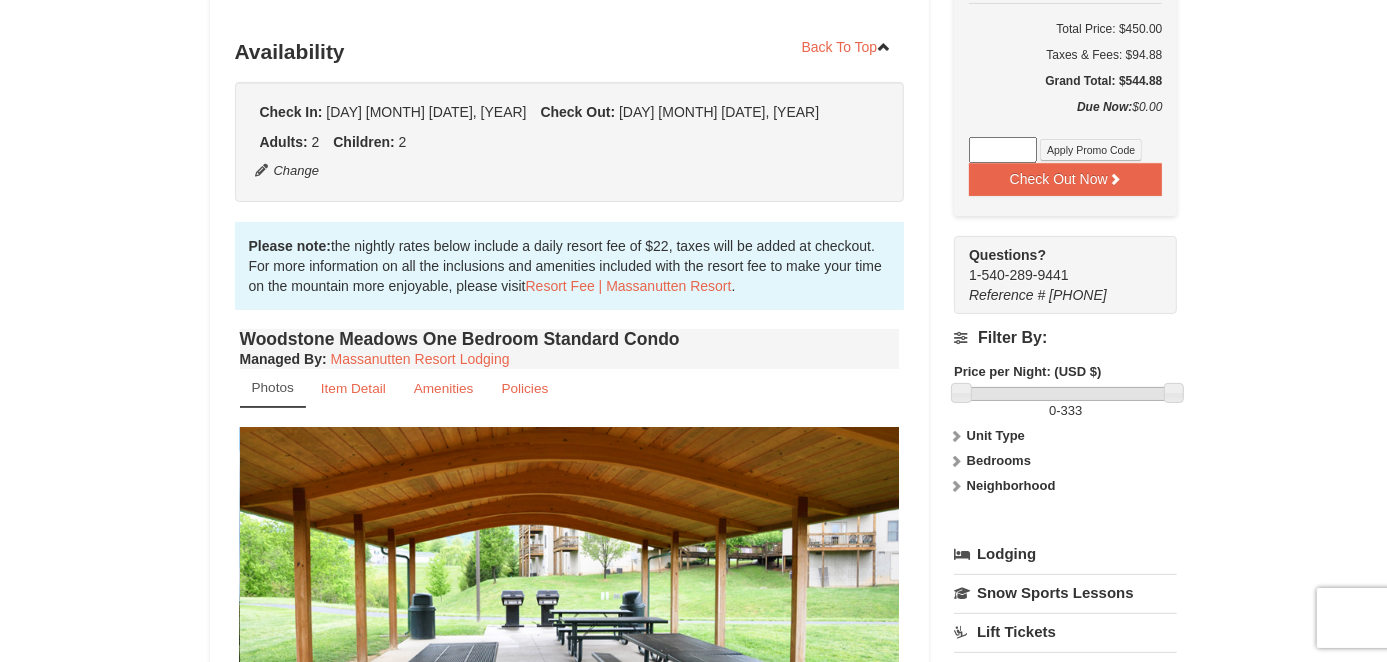 scroll, scrollTop: 347, scrollLeft: 0, axis: vertical 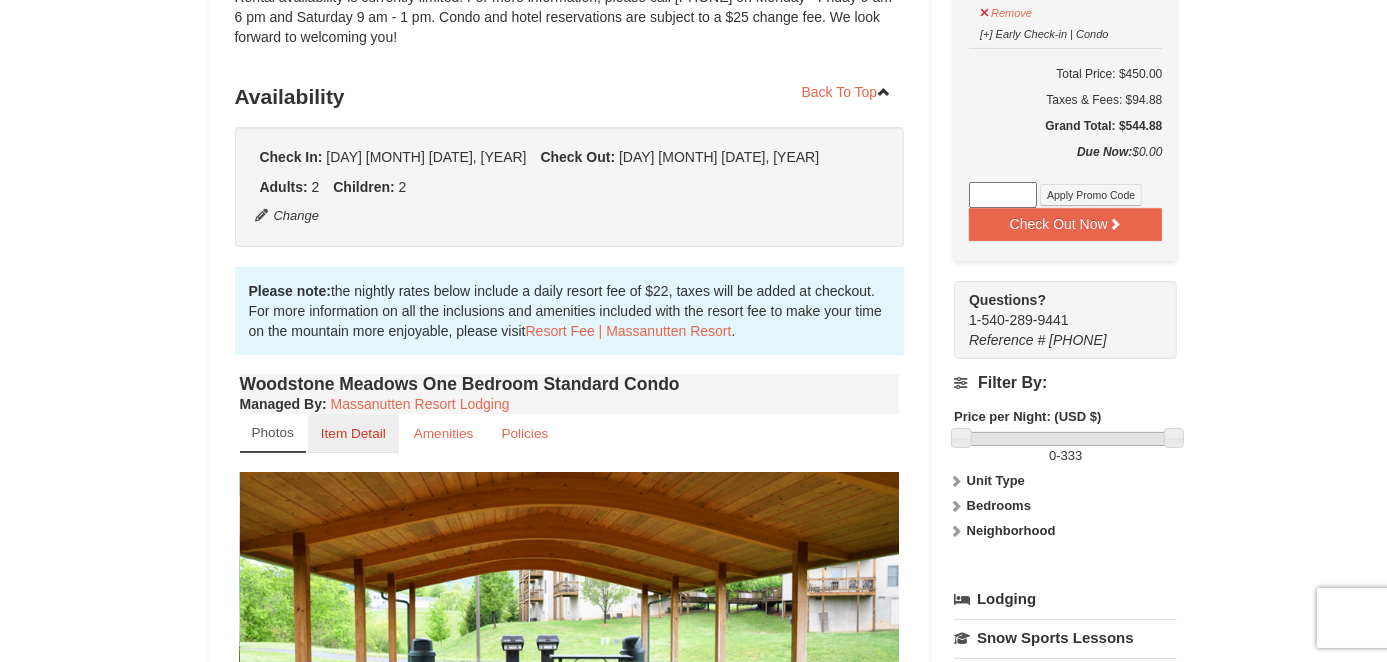 click on "Item Detail" at bounding box center [353, 433] 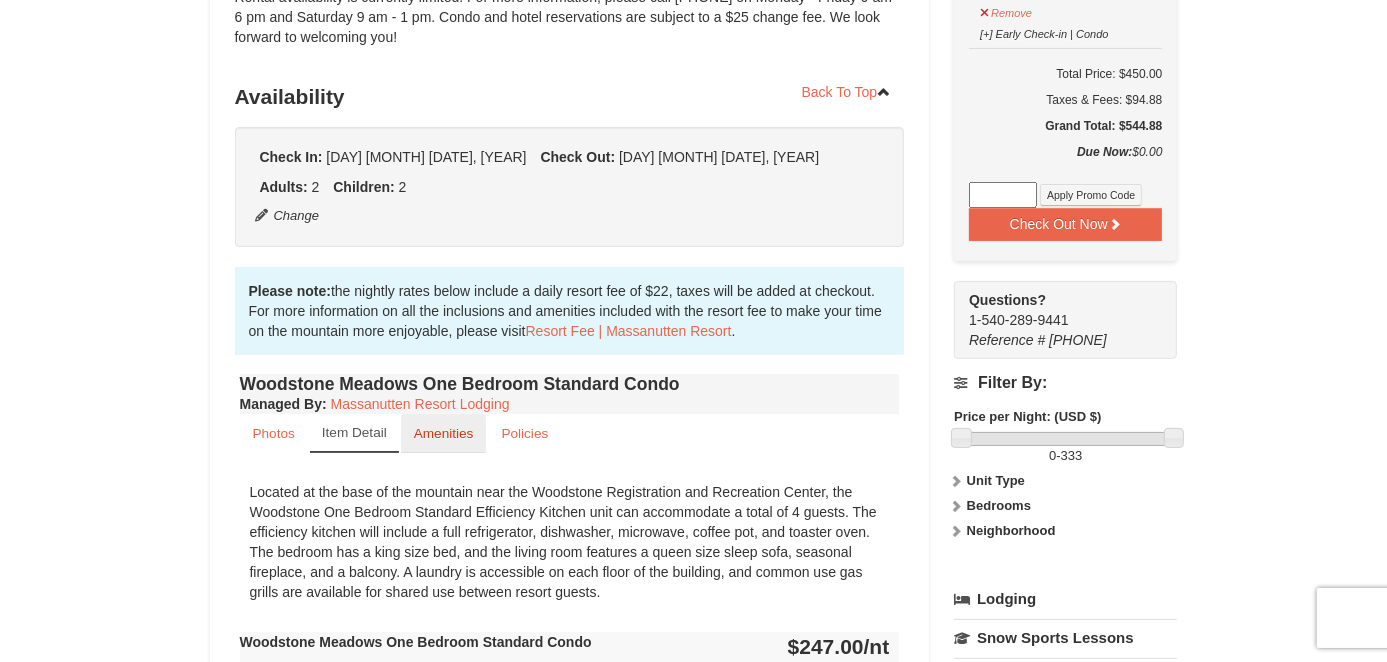 click on "Amenities" at bounding box center [444, 433] 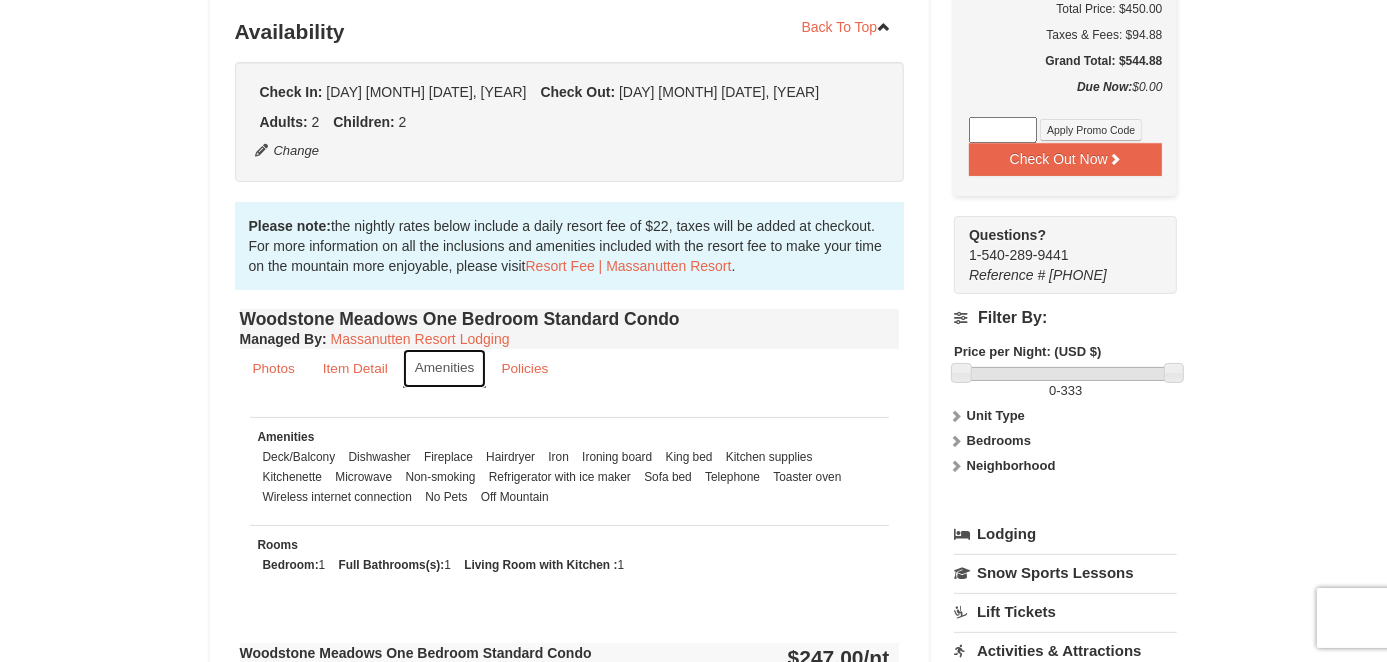 scroll, scrollTop: 447, scrollLeft: 0, axis: vertical 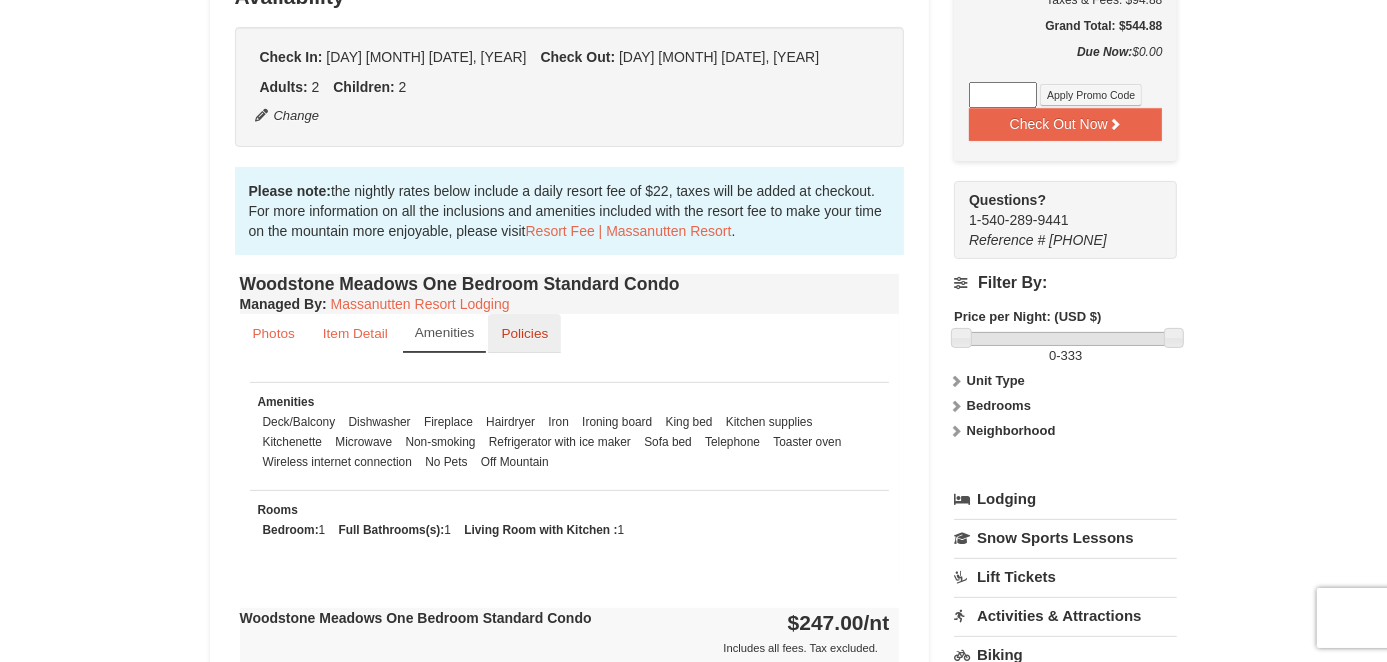 click on "Policies" at bounding box center [524, 333] 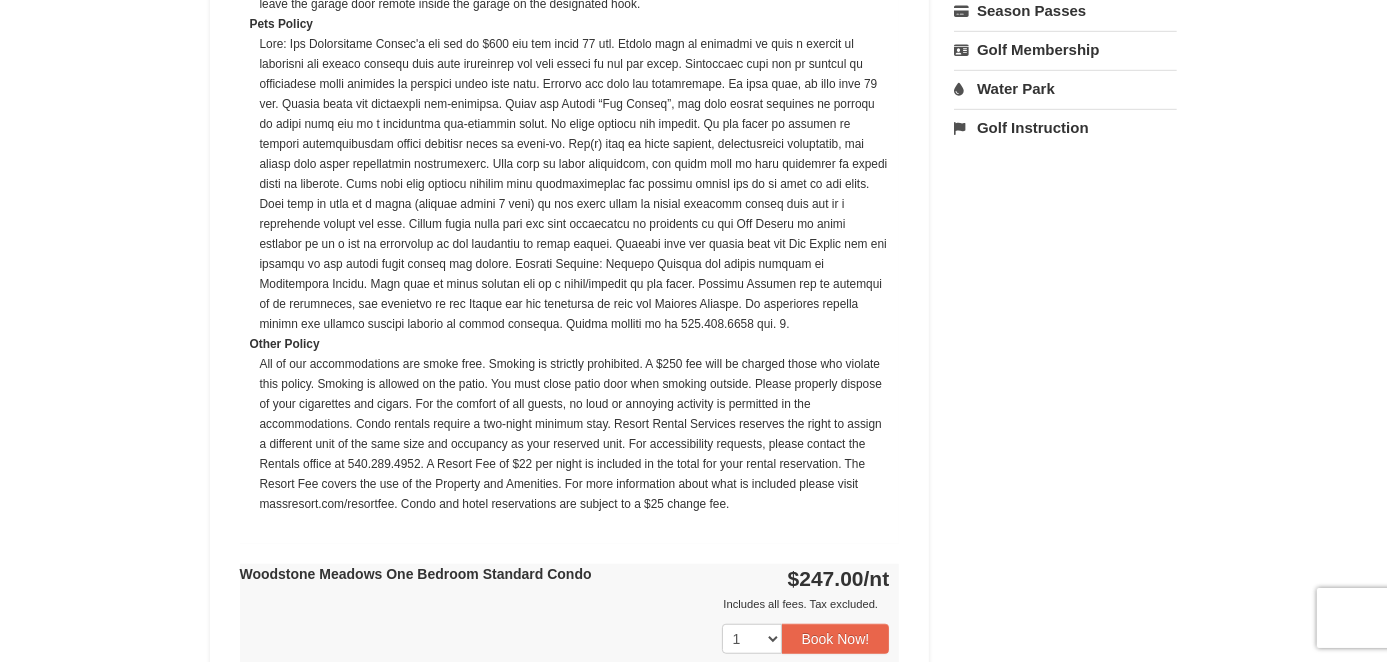 scroll, scrollTop: 847, scrollLeft: 0, axis: vertical 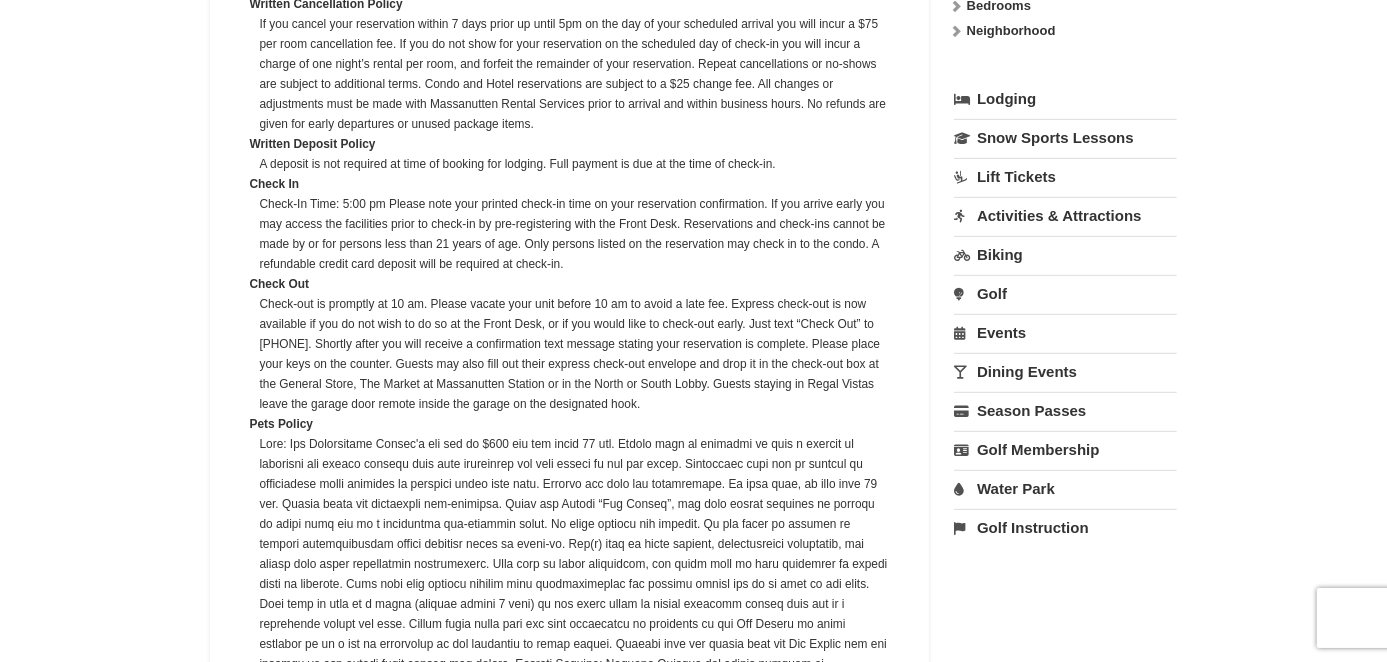 click on "Water Park" at bounding box center [1065, 488] 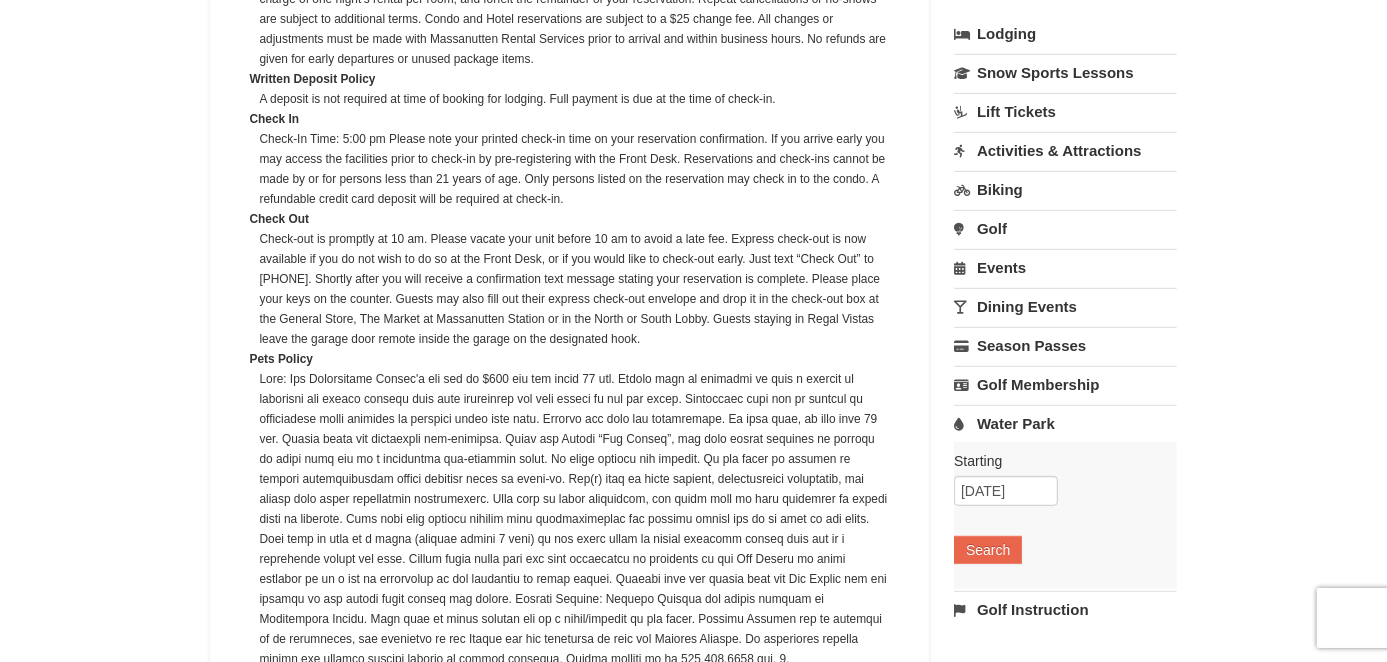 scroll, scrollTop: 947, scrollLeft: 0, axis: vertical 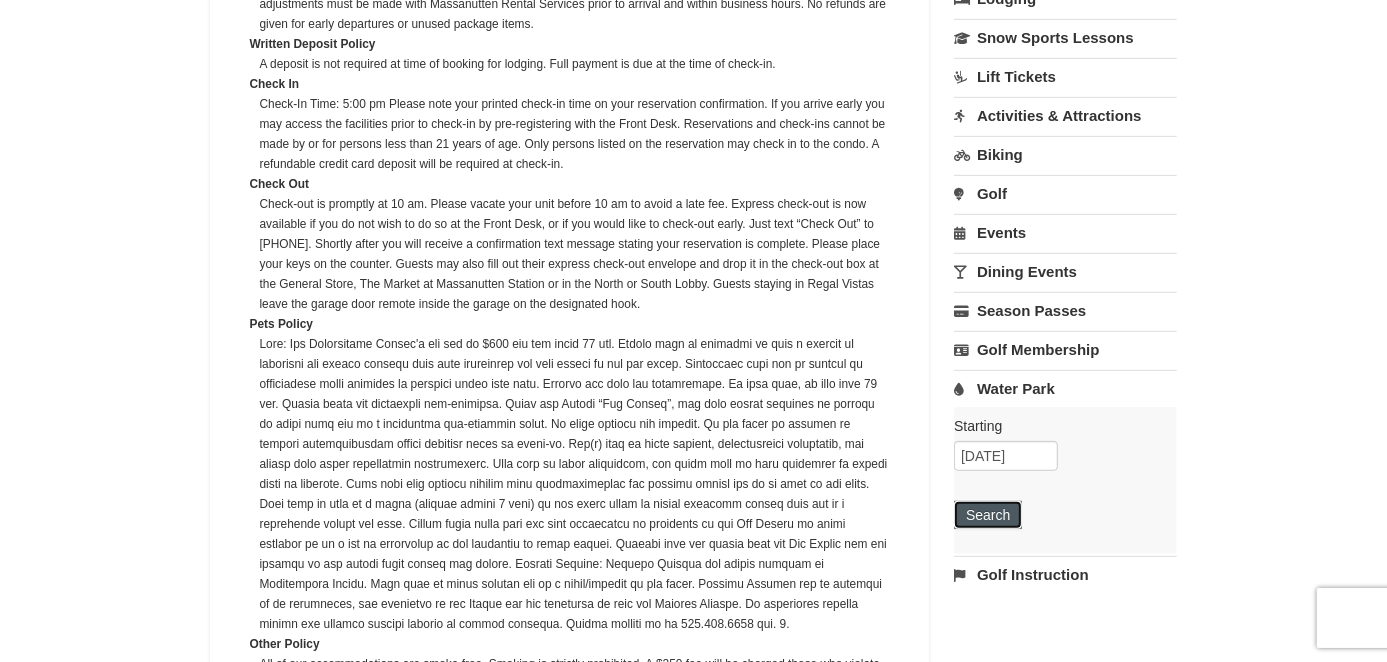 click on "Search" at bounding box center [988, 515] 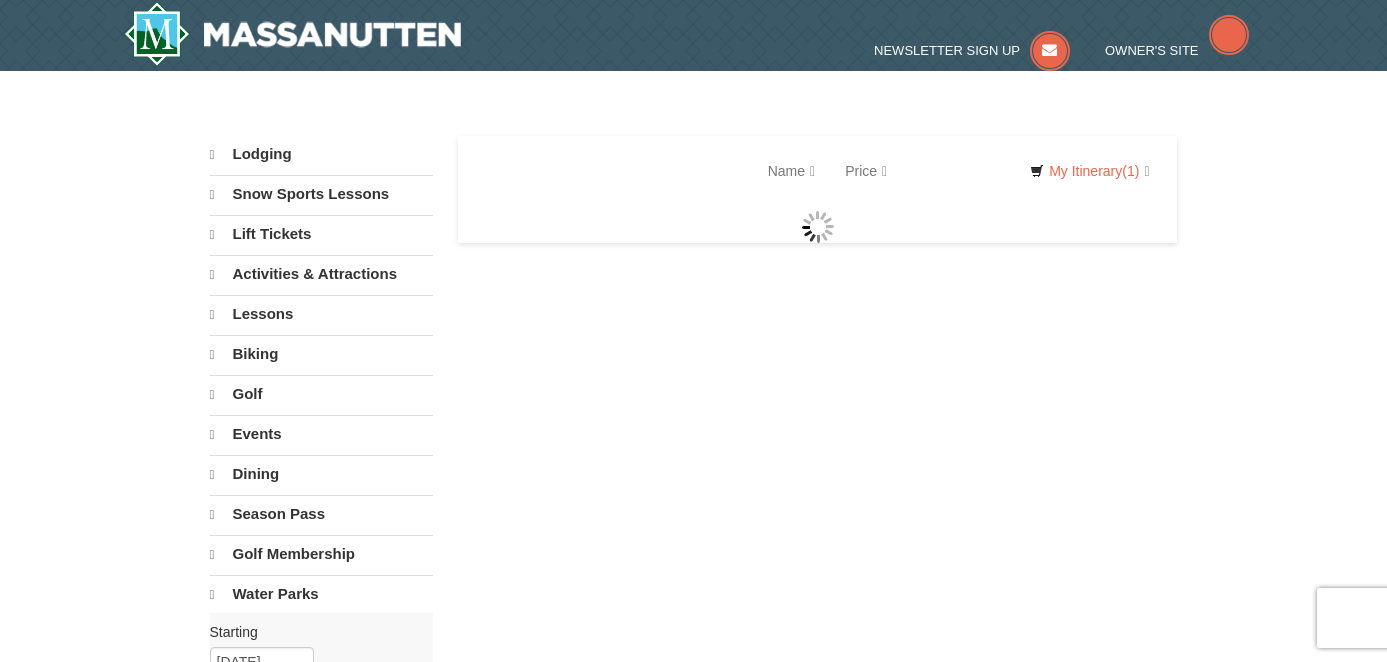 scroll, scrollTop: 0, scrollLeft: 0, axis: both 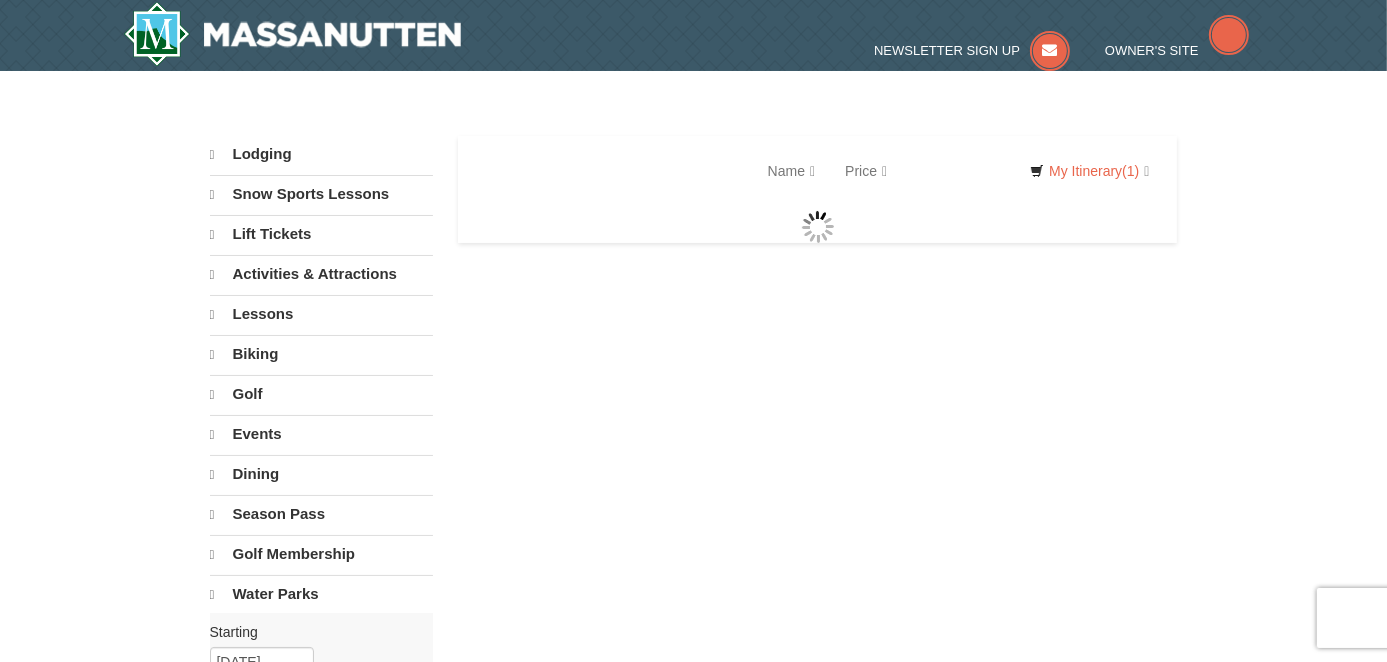 select on "8" 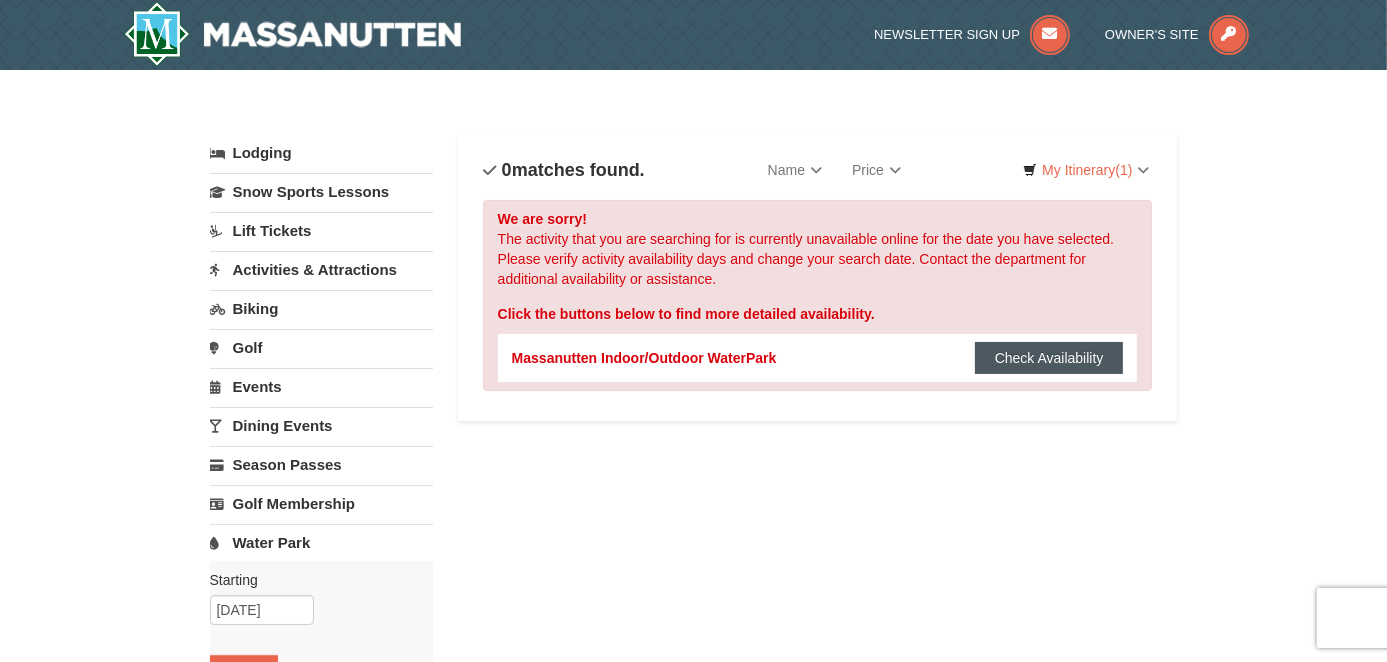 click on "Check Availability" at bounding box center [1049, 358] 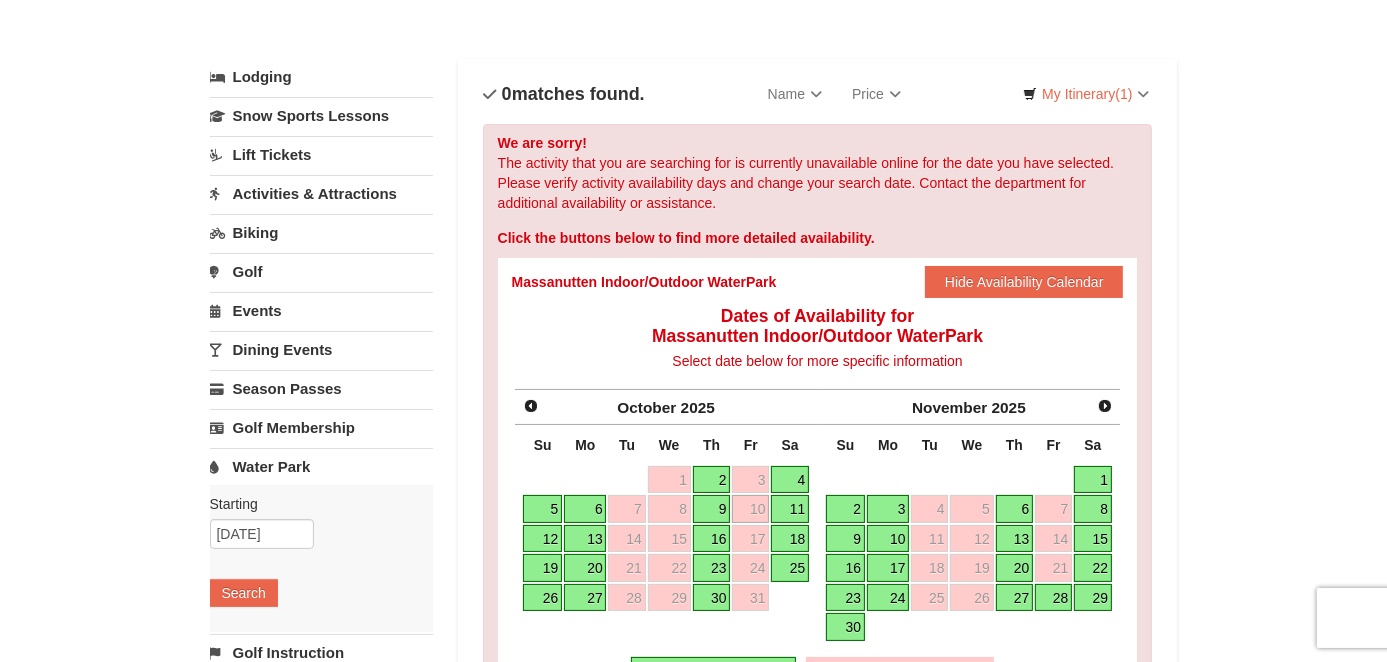 scroll, scrollTop: 200, scrollLeft: 0, axis: vertical 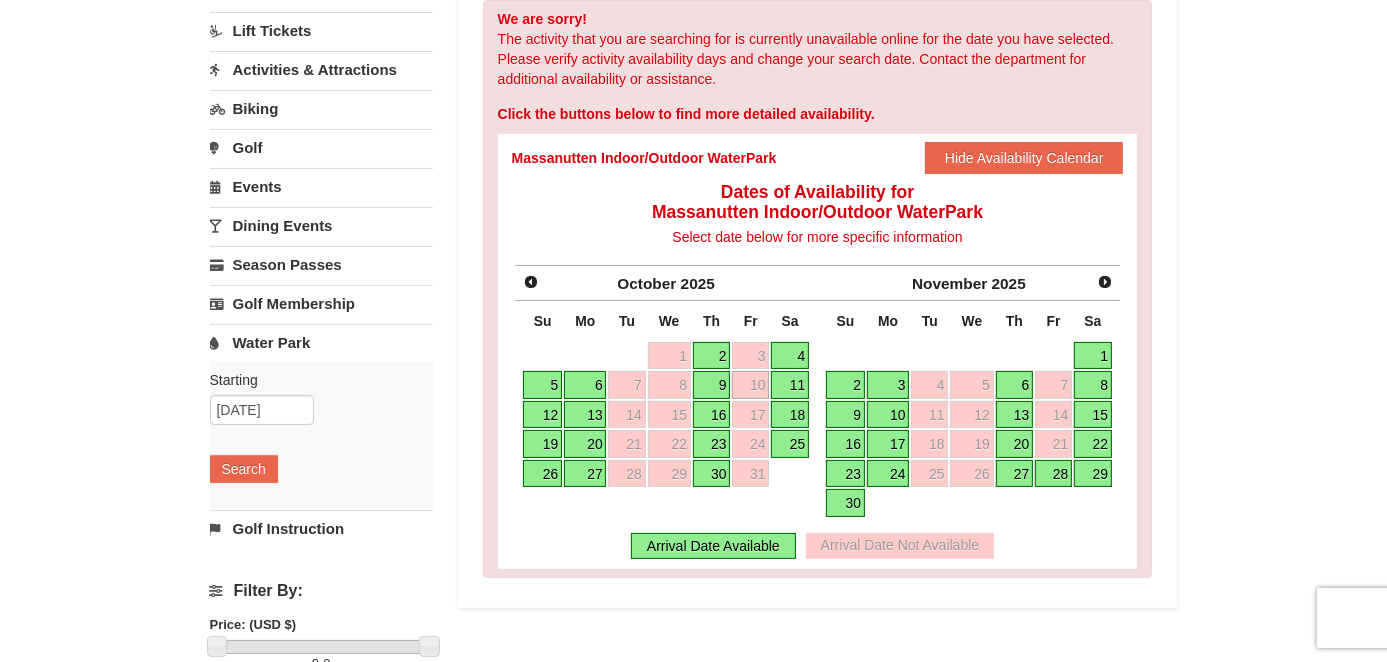 click on "11" at bounding box center (790, 385) 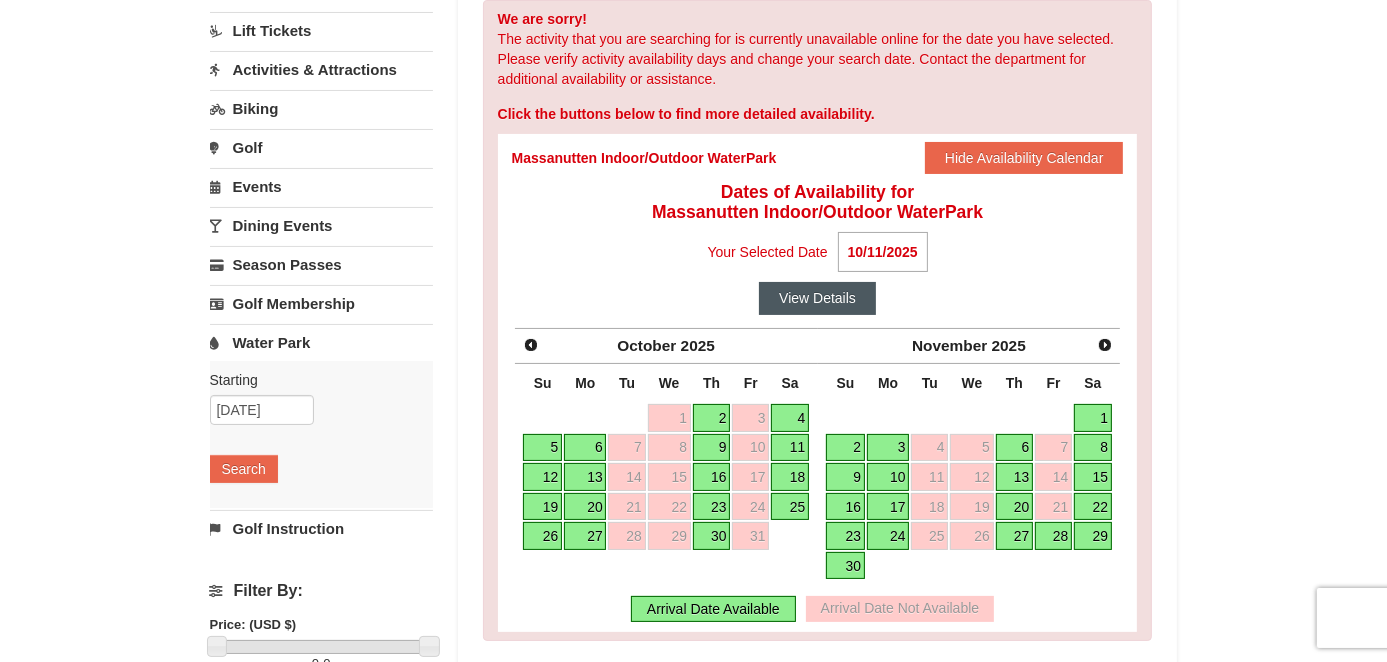 click on "View Details" at bounding box center (817, 298) 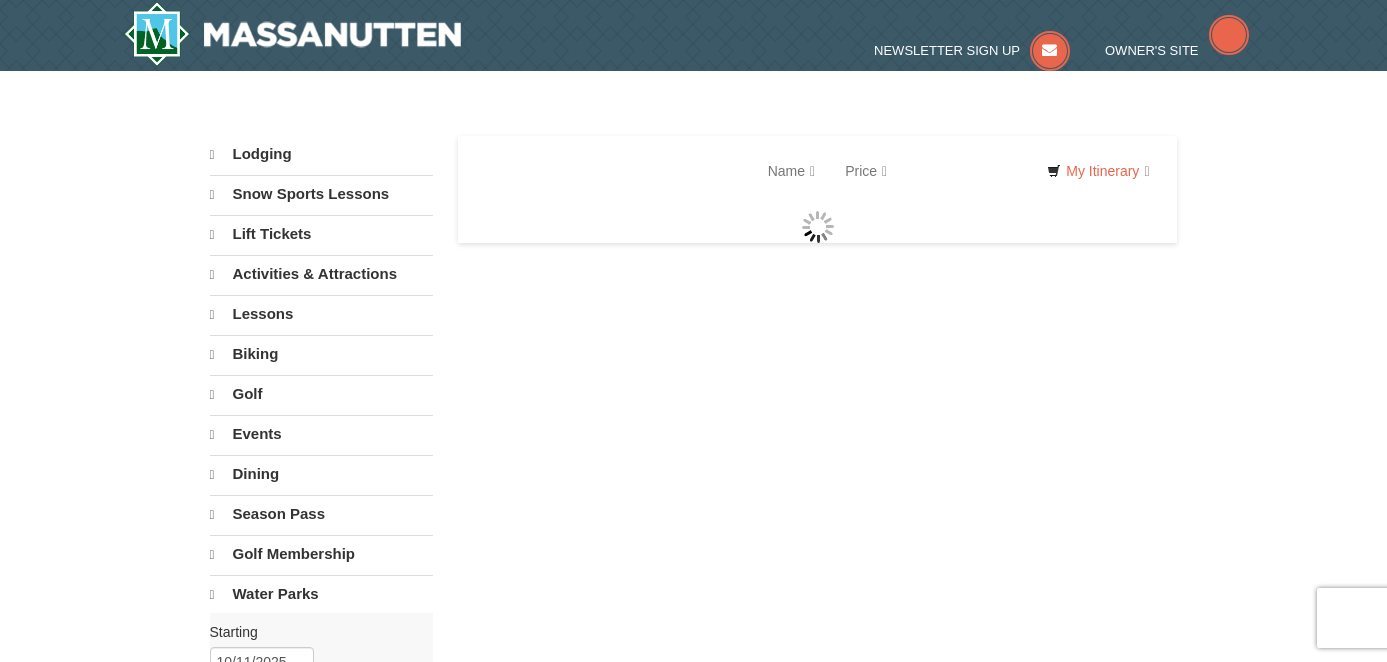 scroll, scrollTop: 0, scrollLeft: 0, axis: both 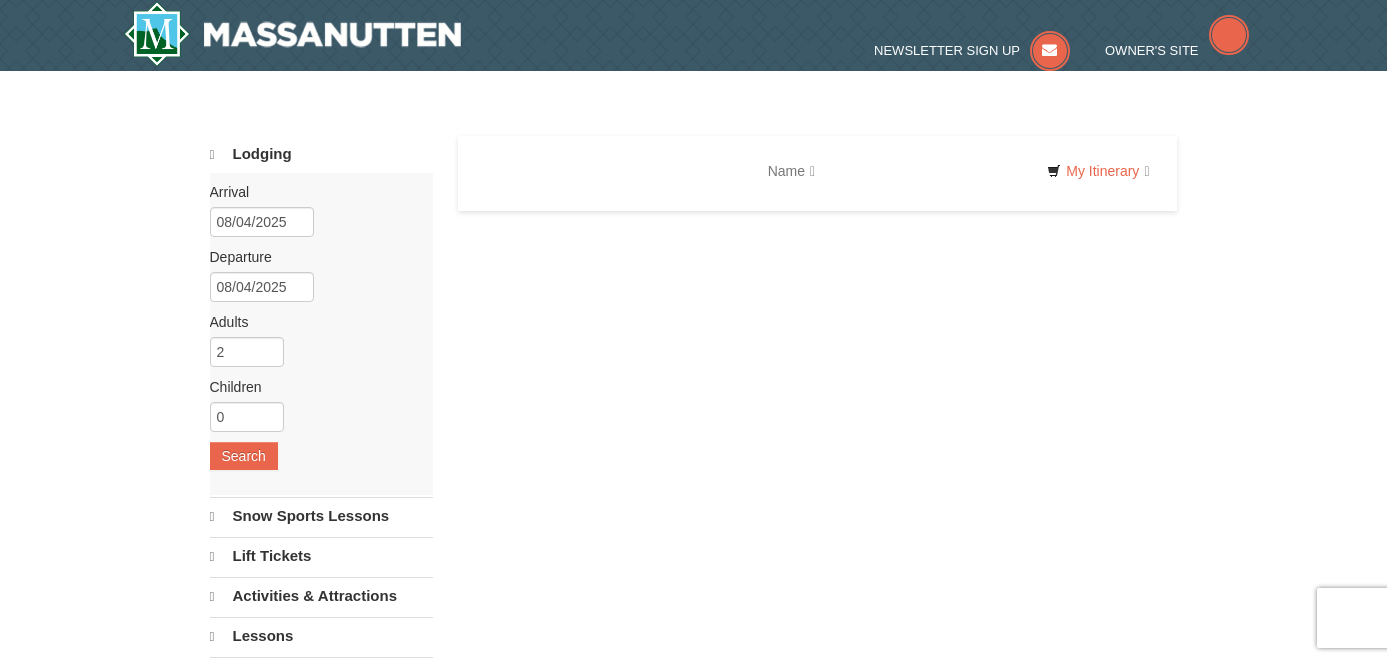 type 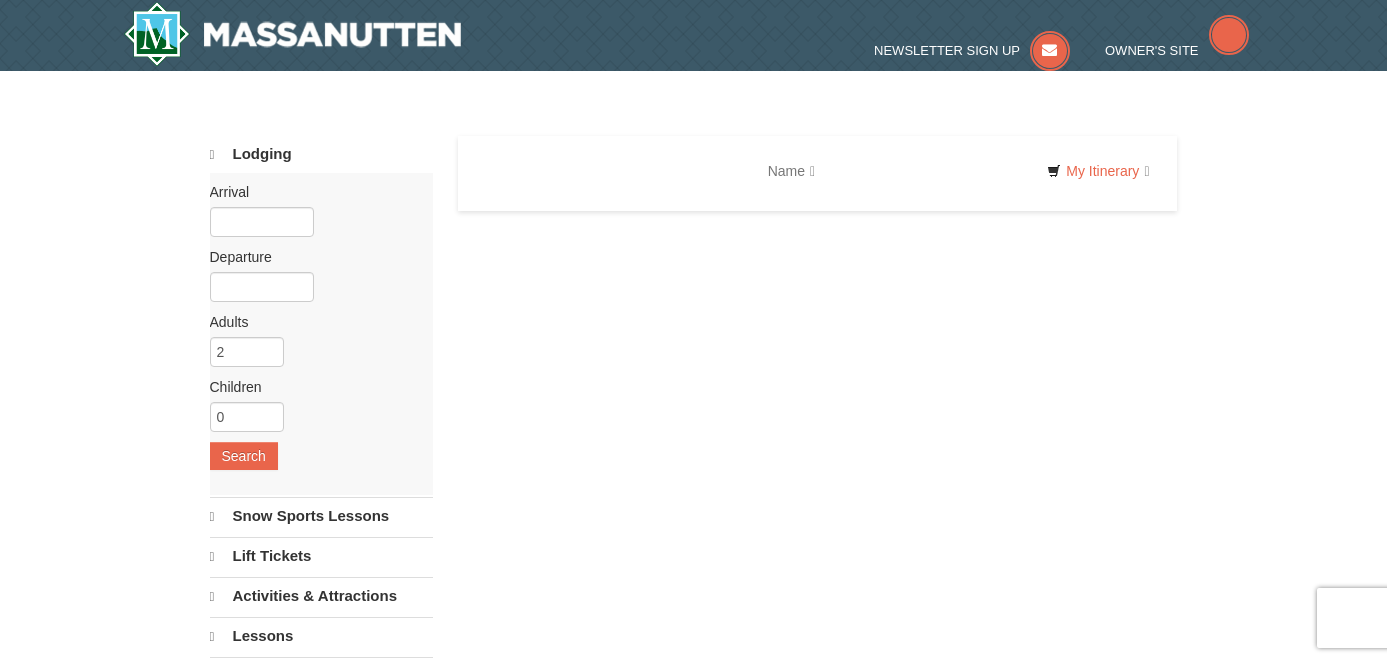 scroll, scrollTop: 0, scrollLeft: 0, axis: both 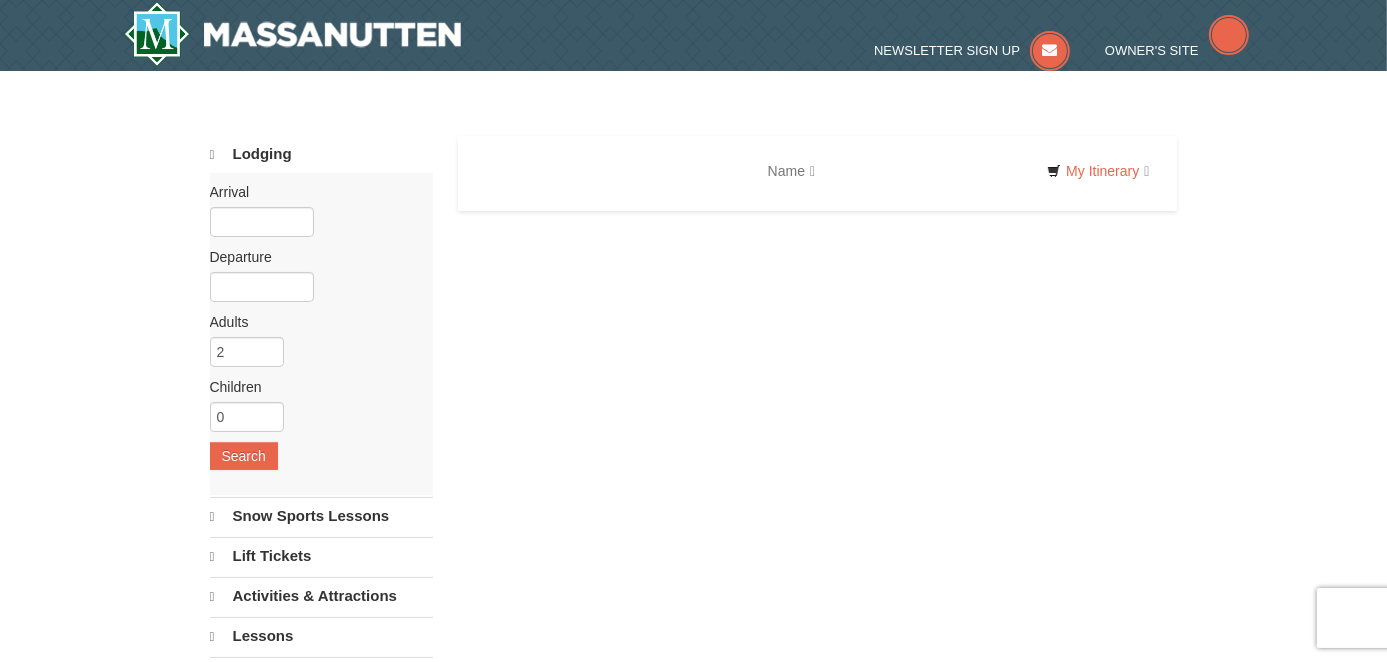 select on "8" 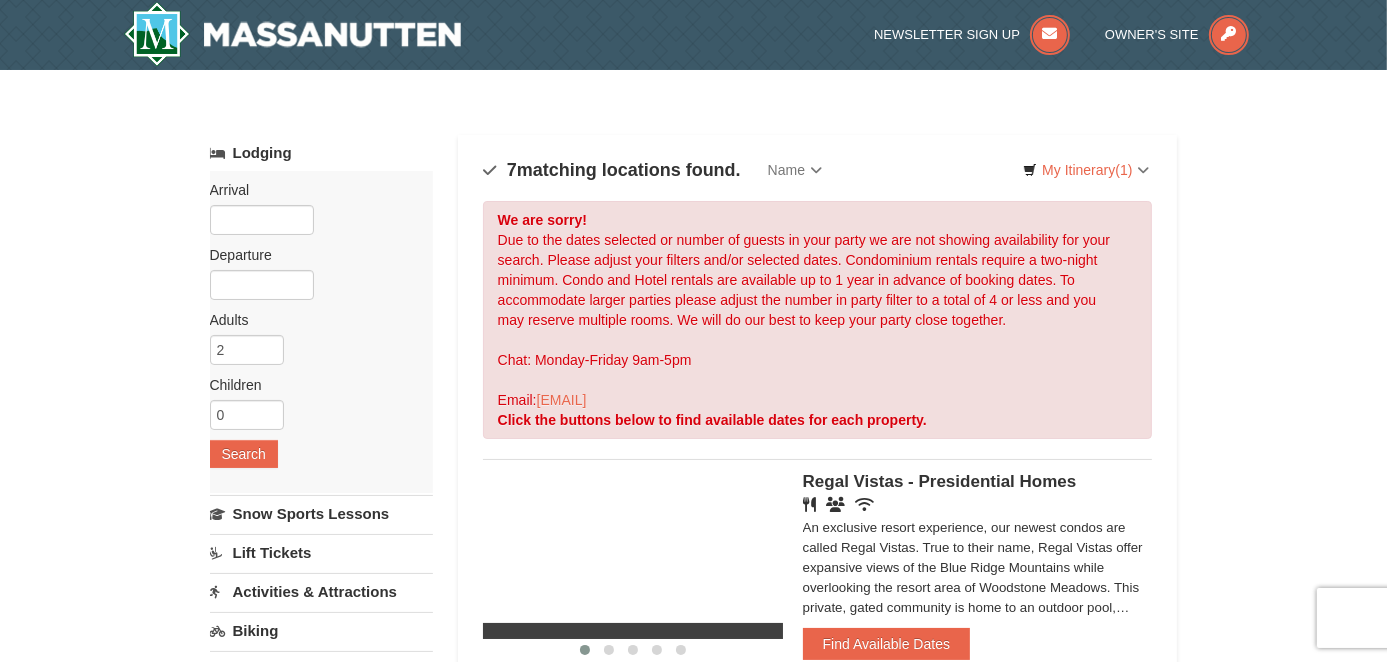 scroll, scrollTop: 0, scrollLeft: 0, axis: both 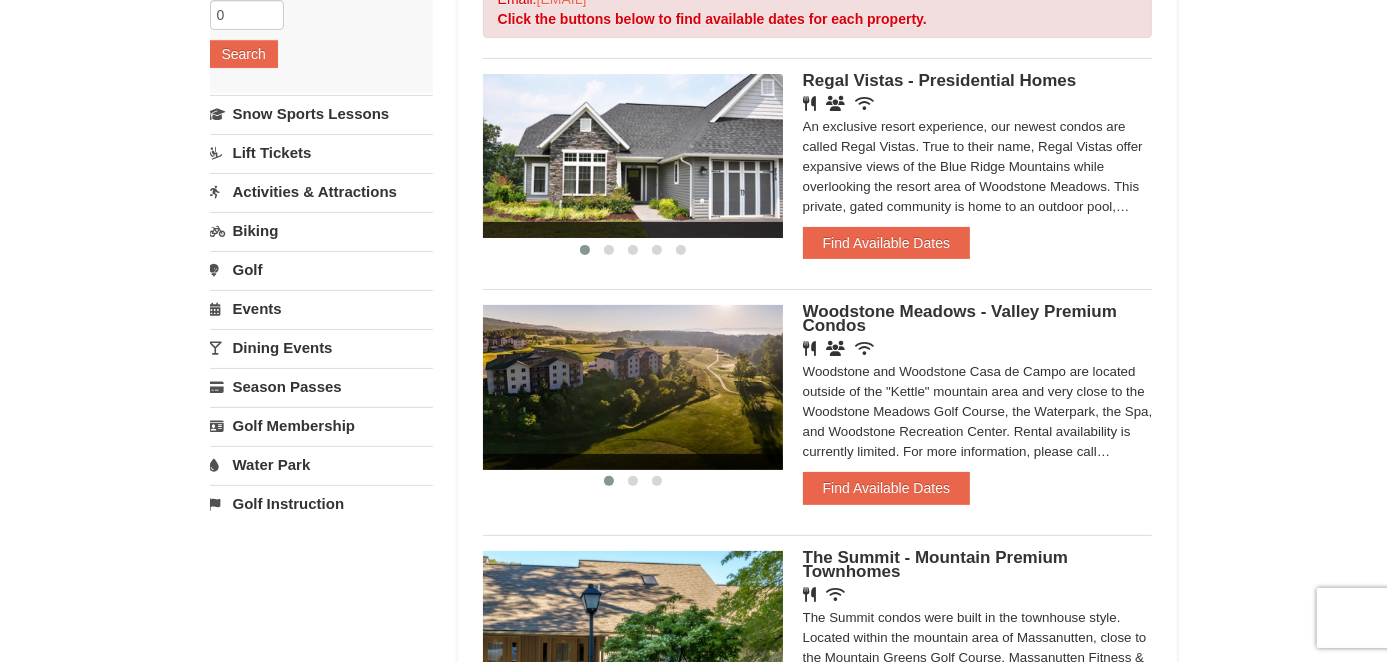 click on "Water Park" at bounding box center [321, 464] 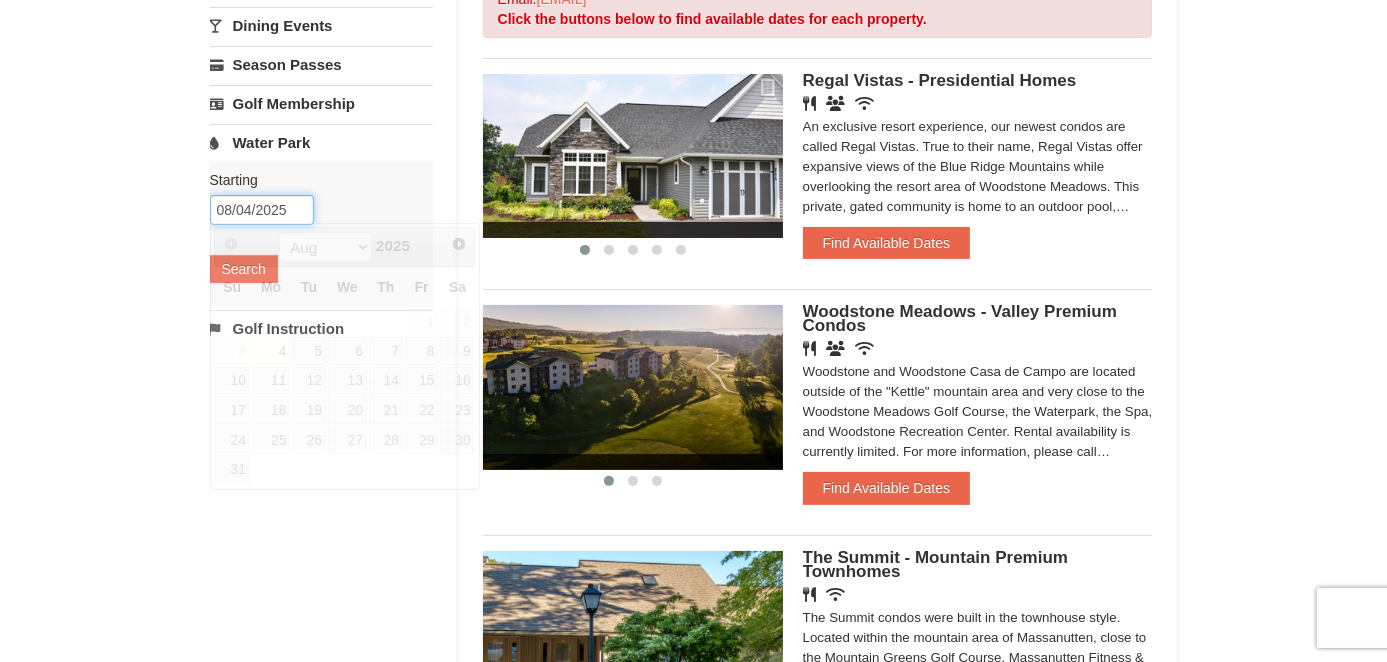 click on "08/04/2025" at bounding box center [262, 210] 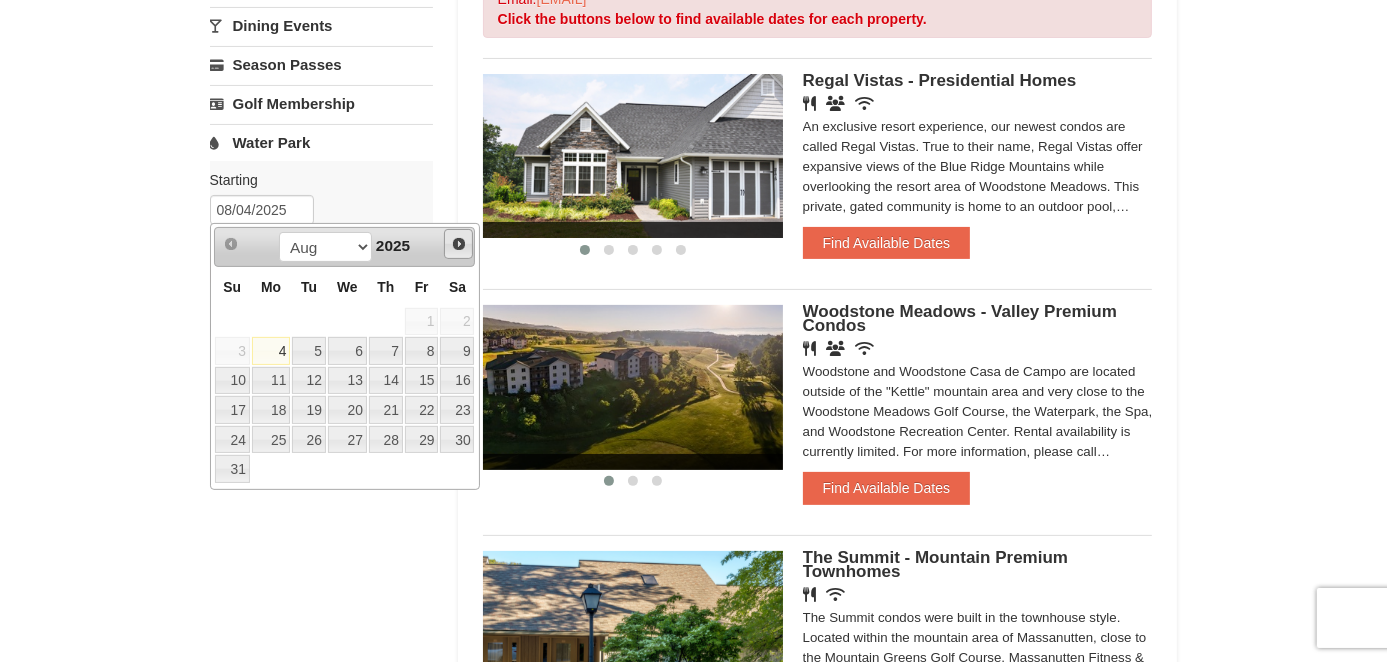 click on "Next" at bounding box center [459, 244] 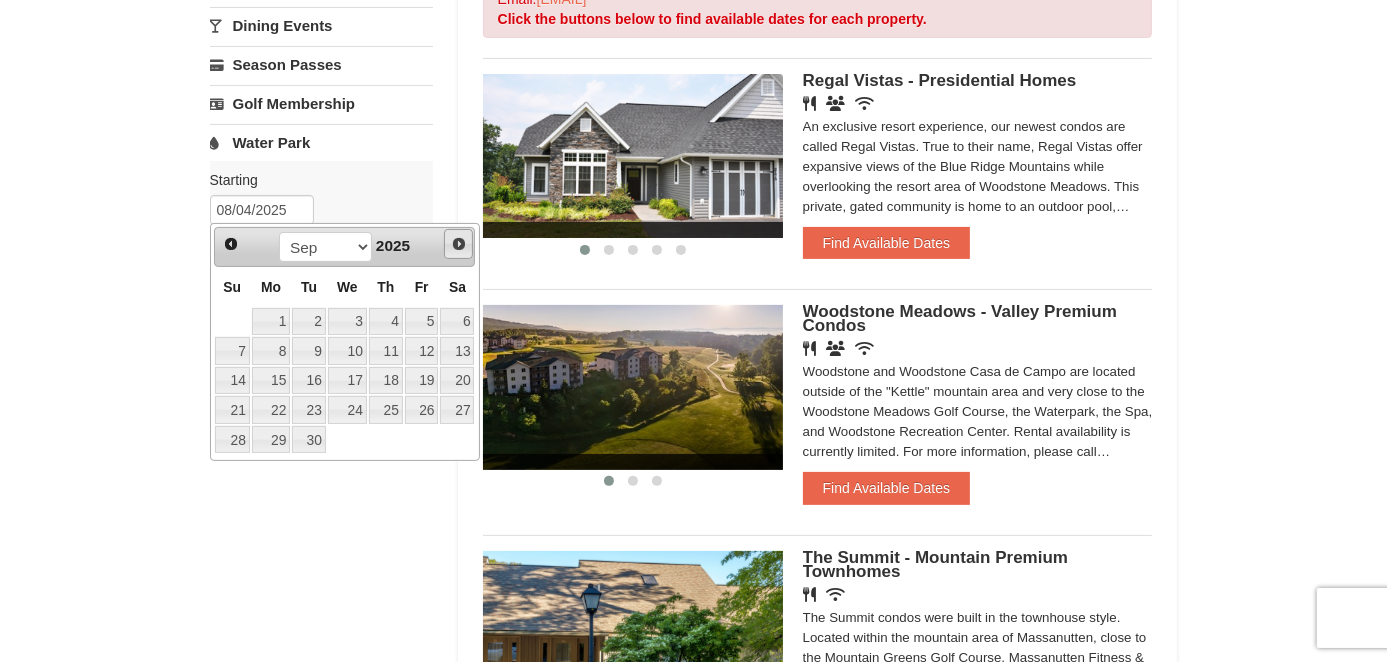 click on "Next" at bounding box center [459, 244] 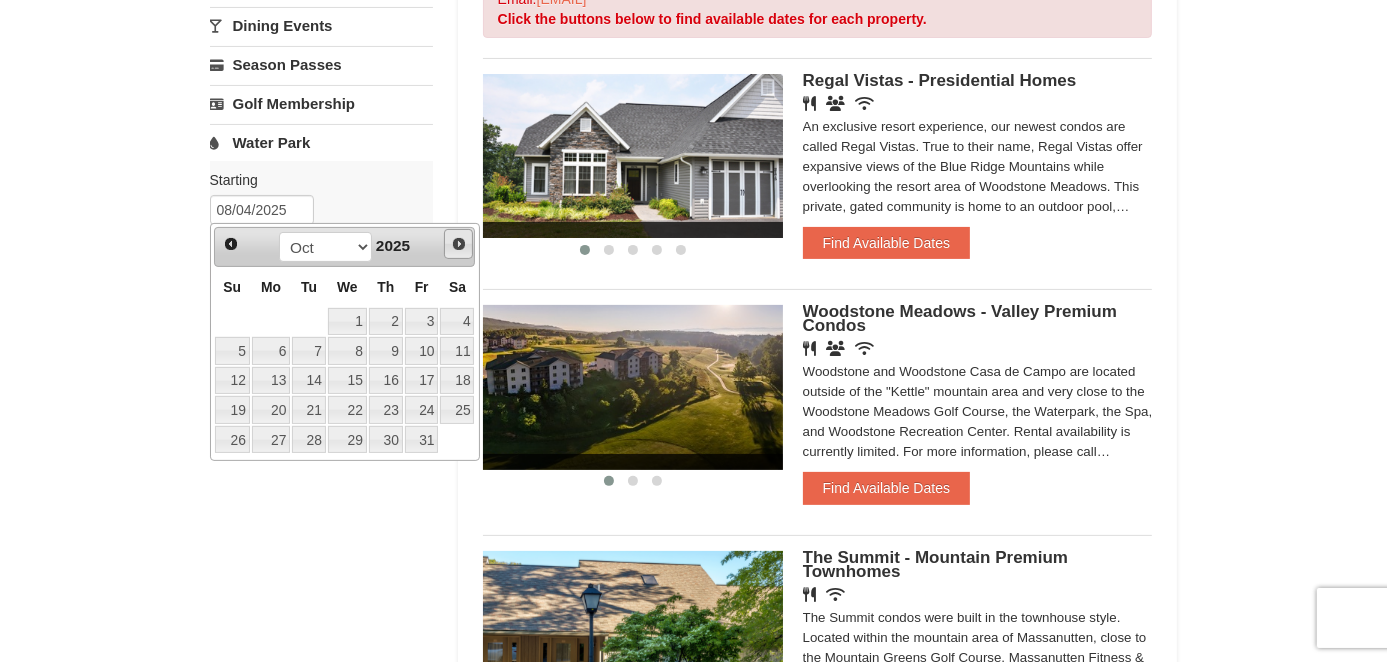click on "Next" at bounding box center [459, 244] 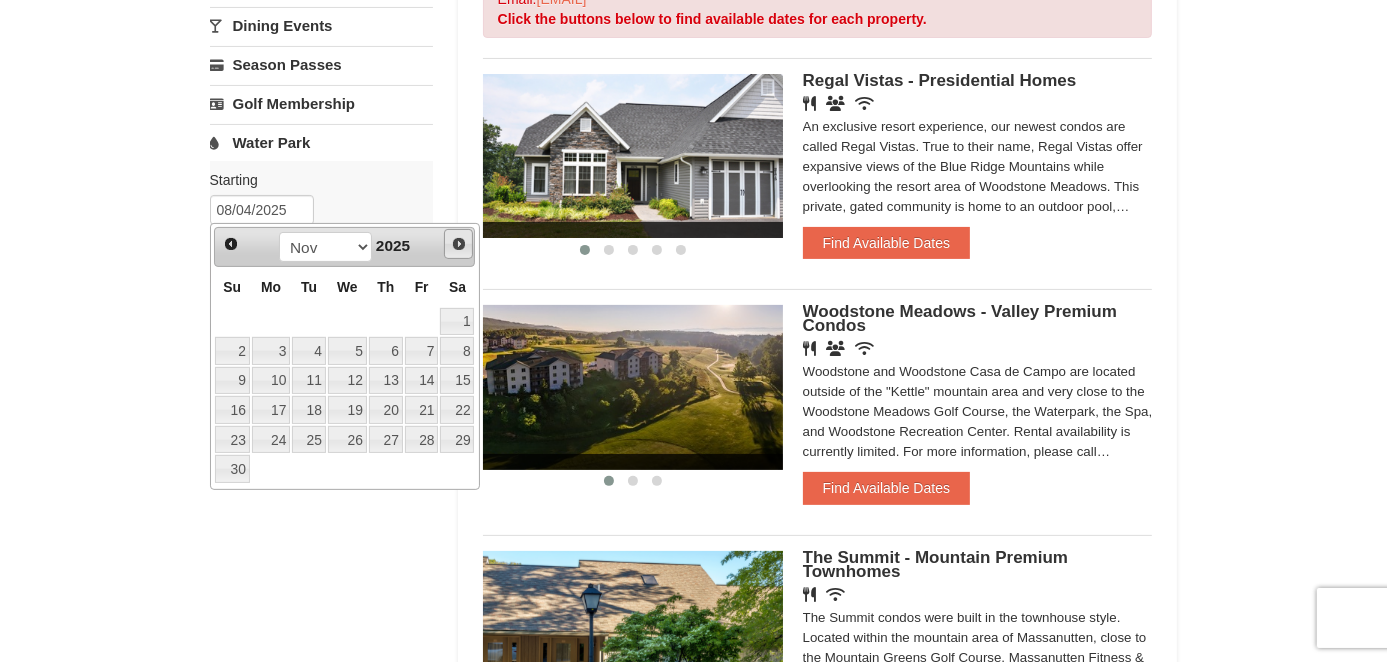 click on "Next" at bounding box center (459, 244) 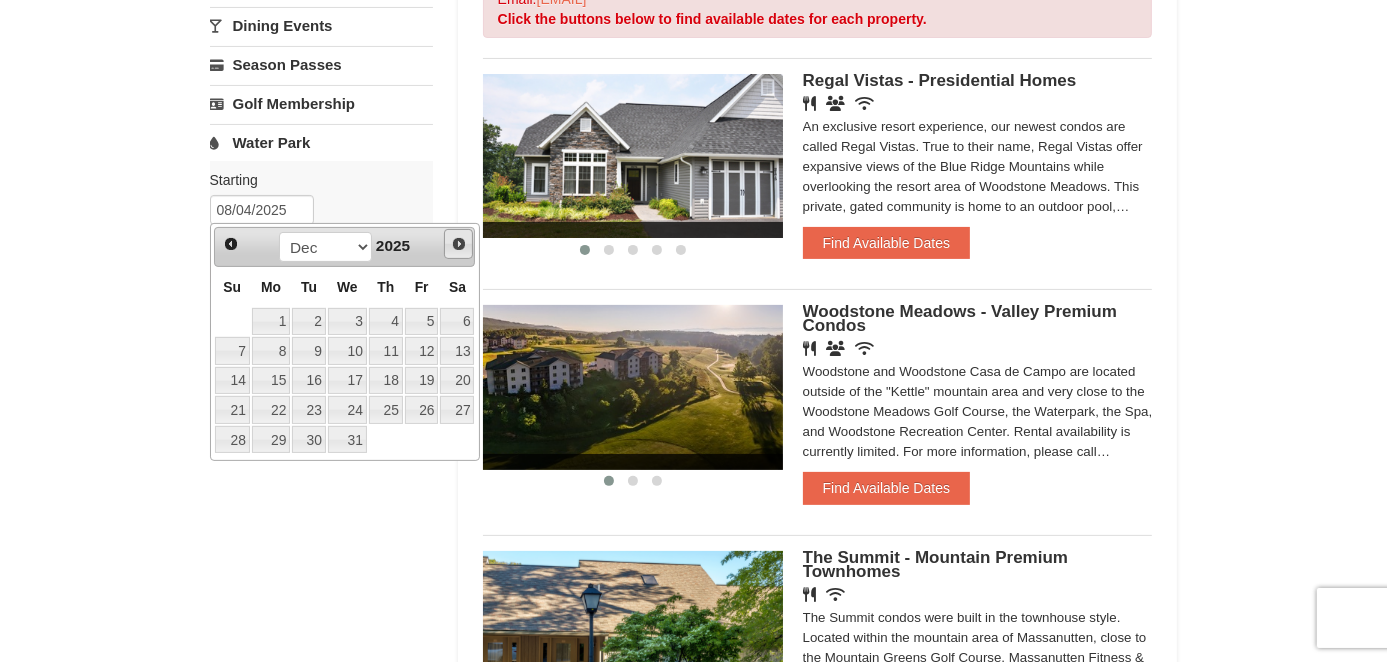 click on "Next" at bounding box center (459, 244) 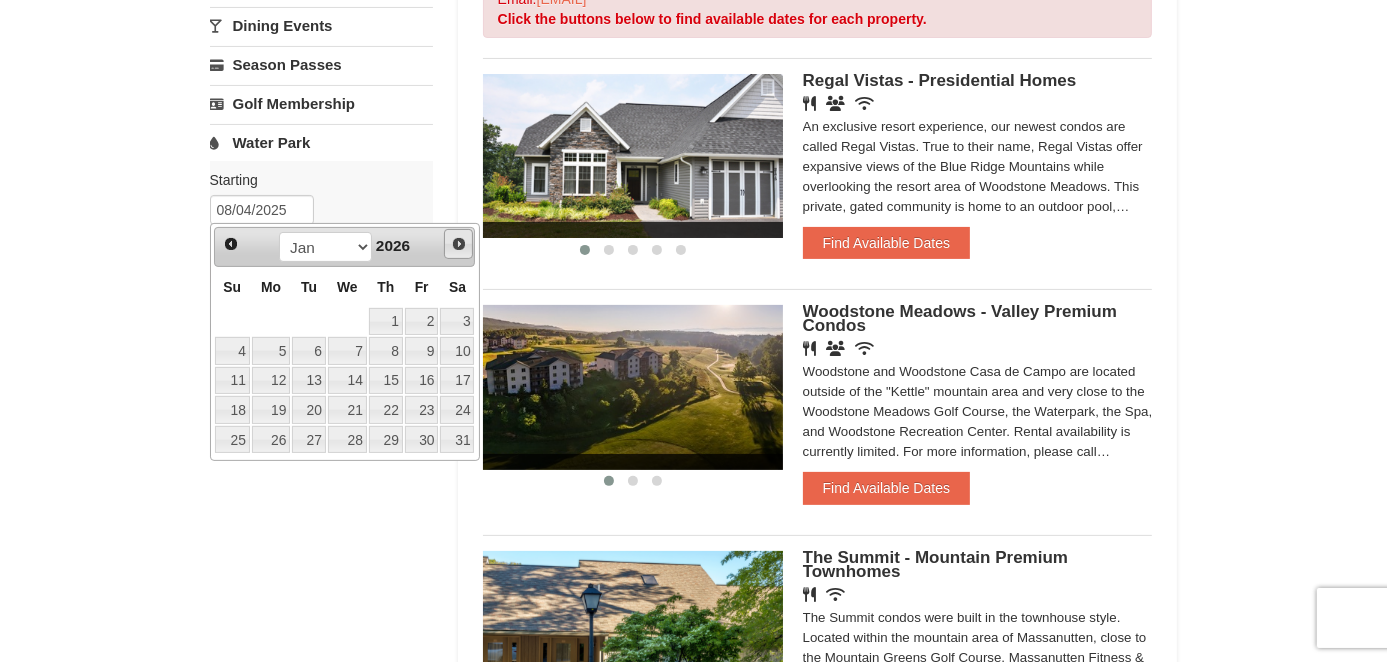 click on "Next" at bounding box center [459, 244] 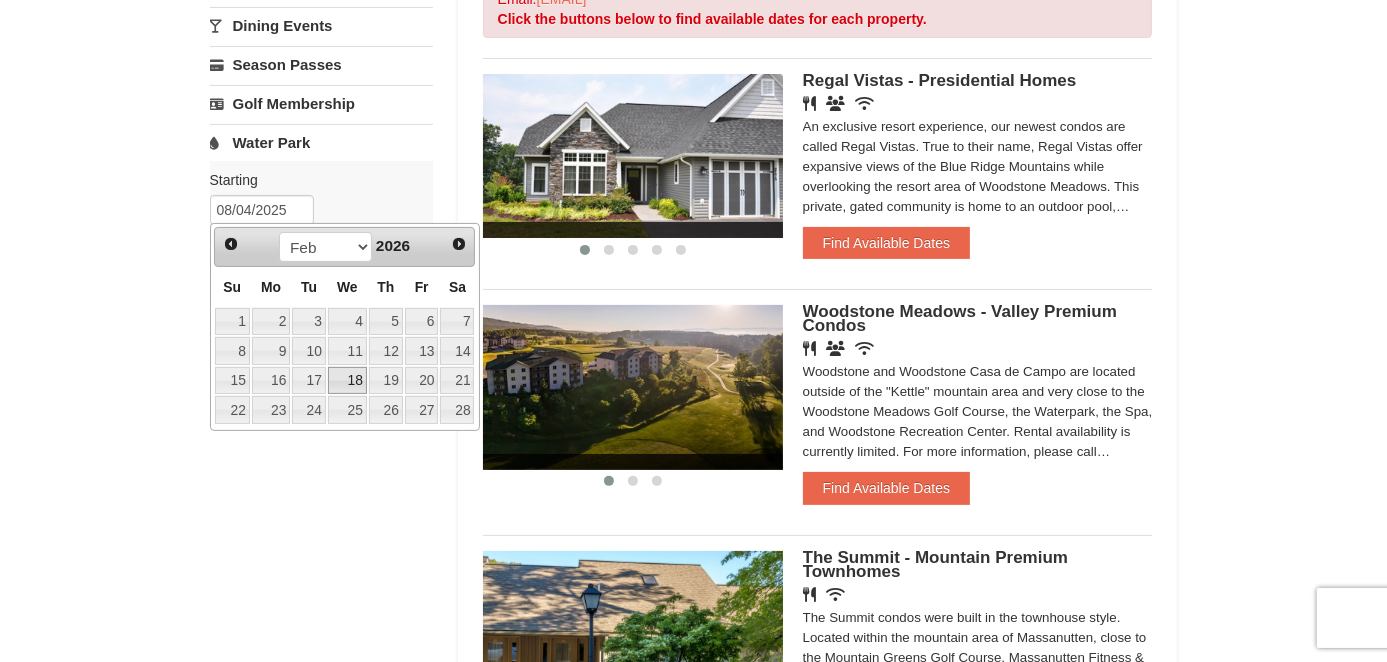 click on "18" at bounding box center [347, 381] 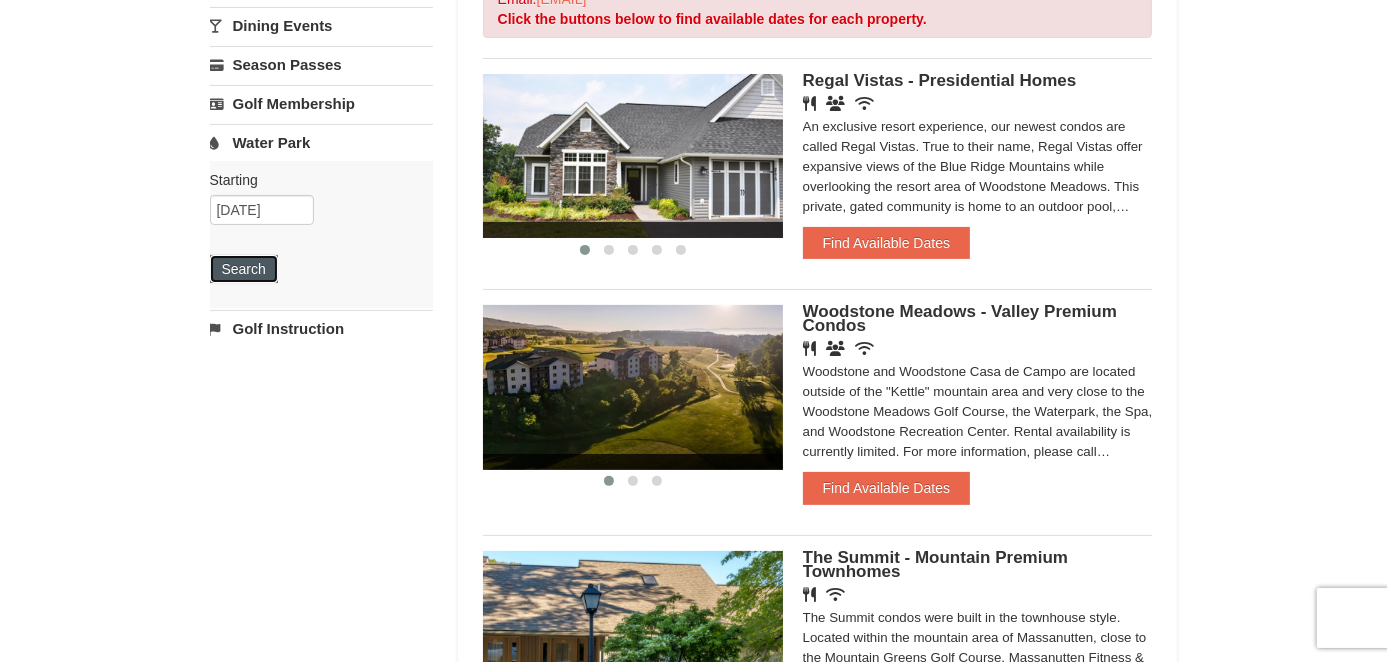 click on "Search" at bounding box center [244, 269] 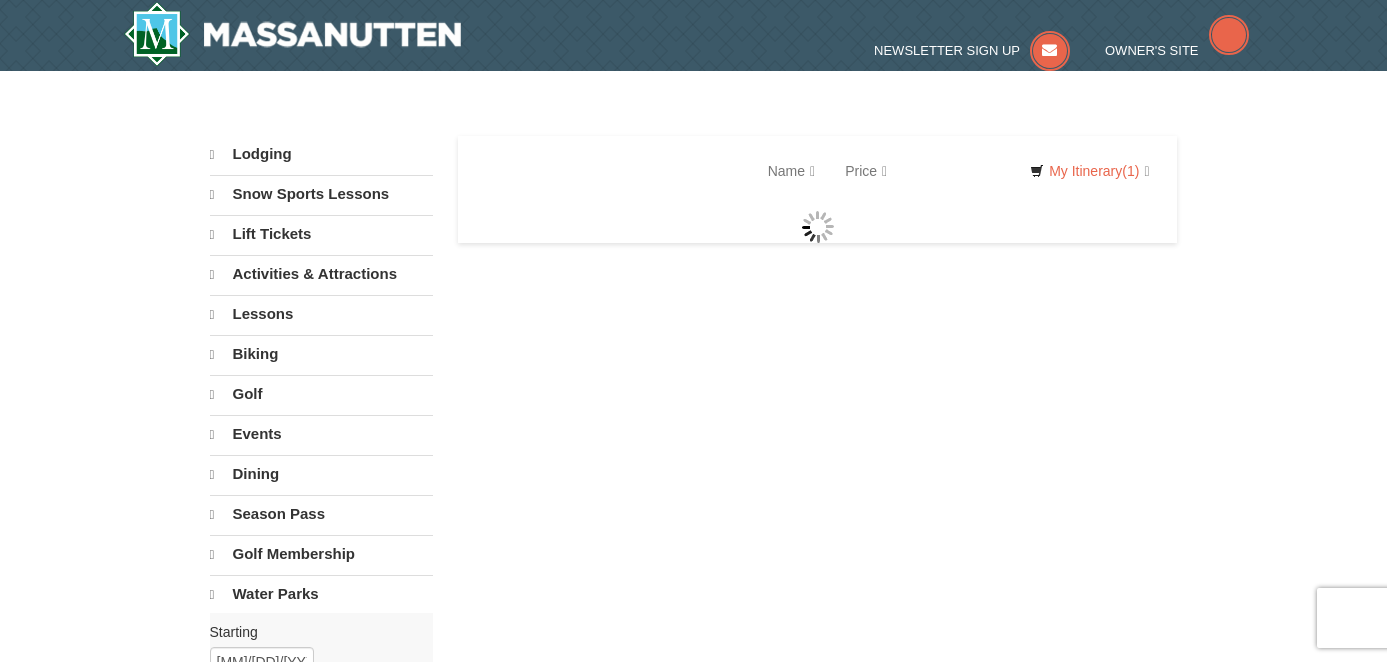 scroll, scrollTop: 0, scrollLeft: 0, axis: both 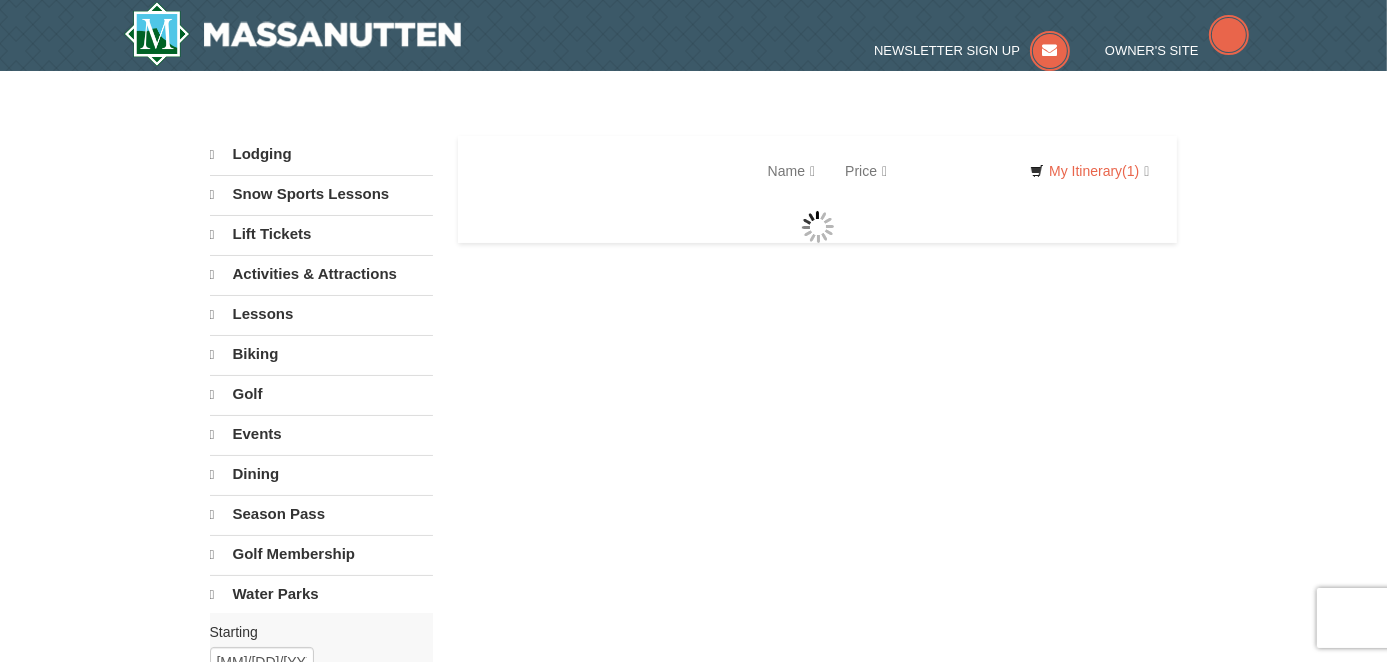 select on "8" 